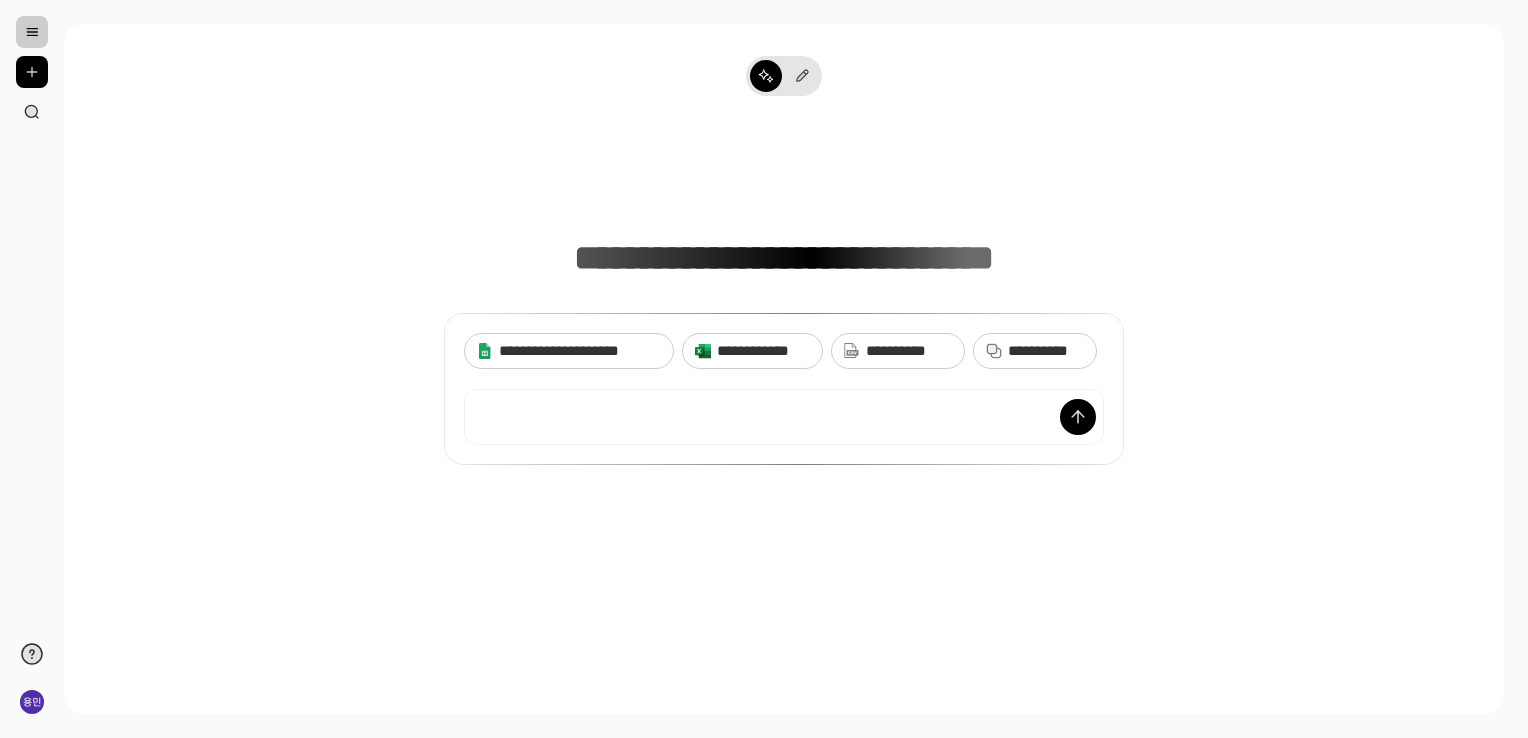scroll, scrollTop: 0, scrollLeft: 0, axis: both 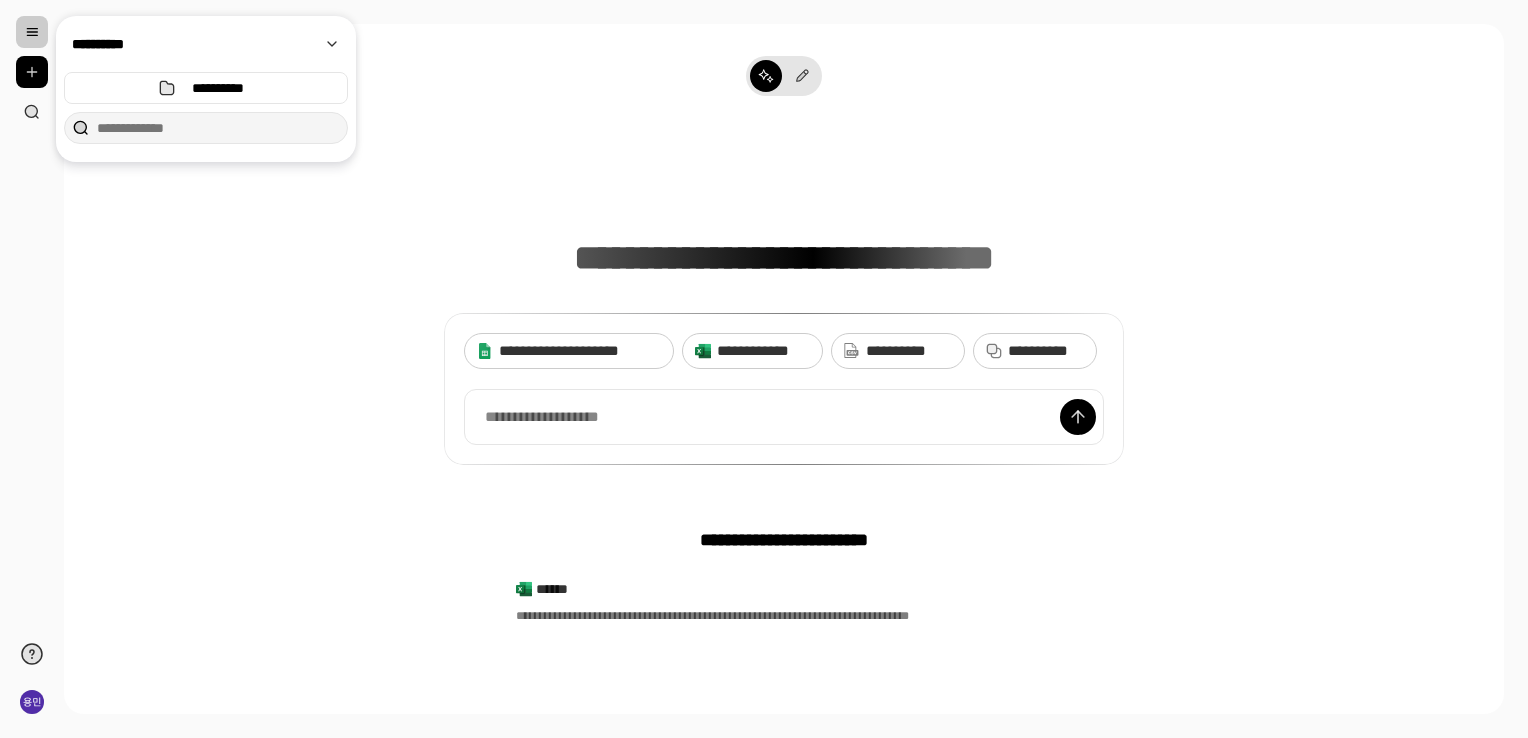 click on "**********" at bounding box center (784, 296) 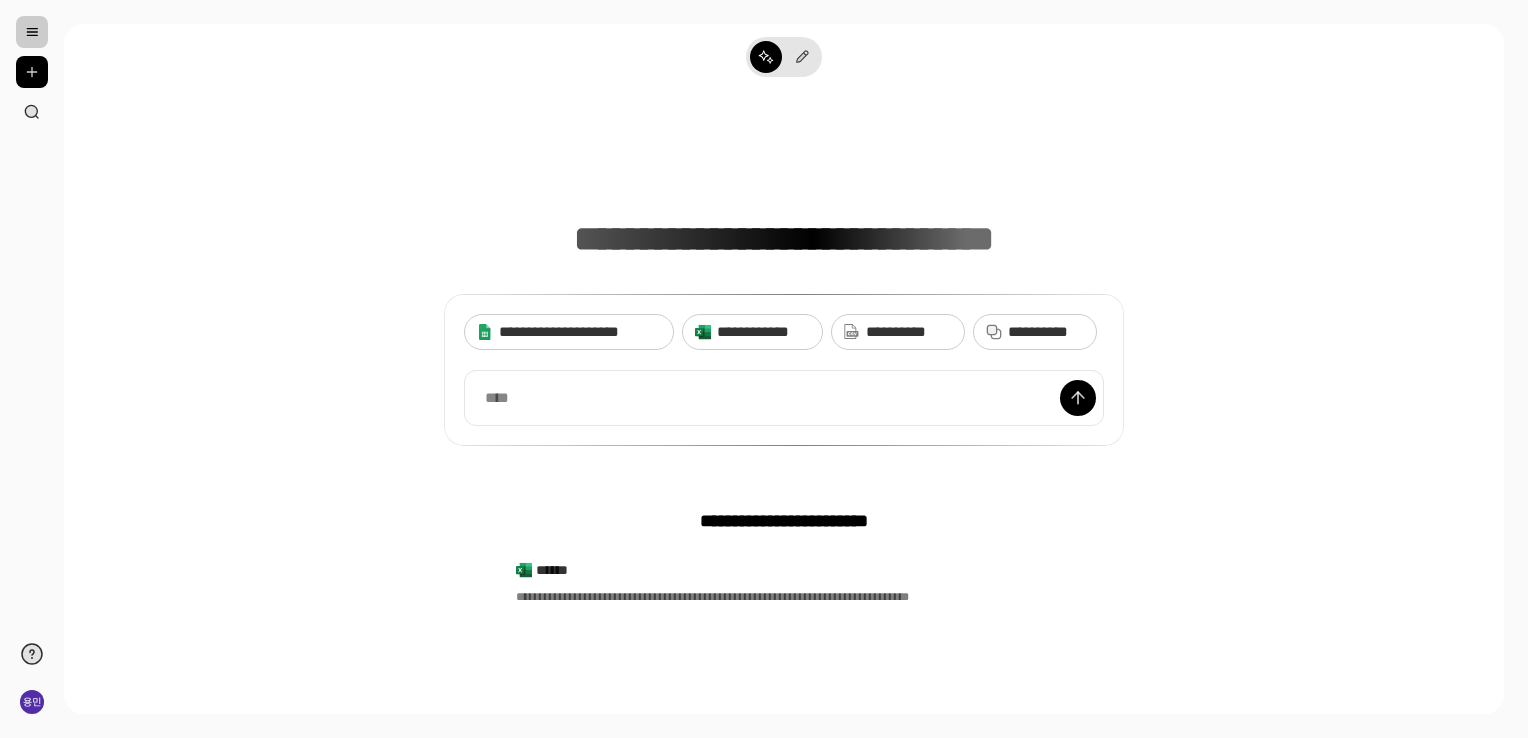 scroll, scrollTop: 0, scrollLeft: 0, axis: both 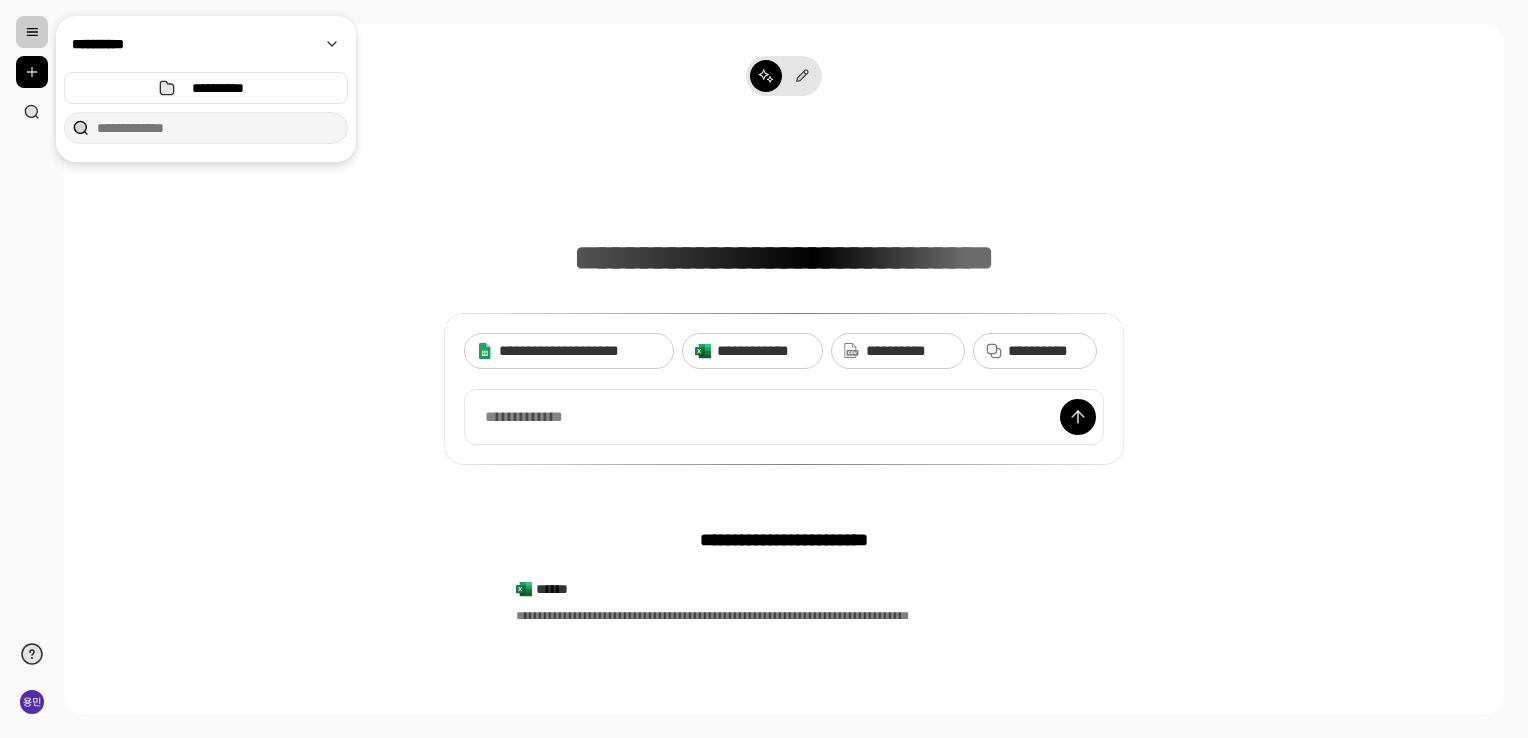 click at bounding box center (32, 32) 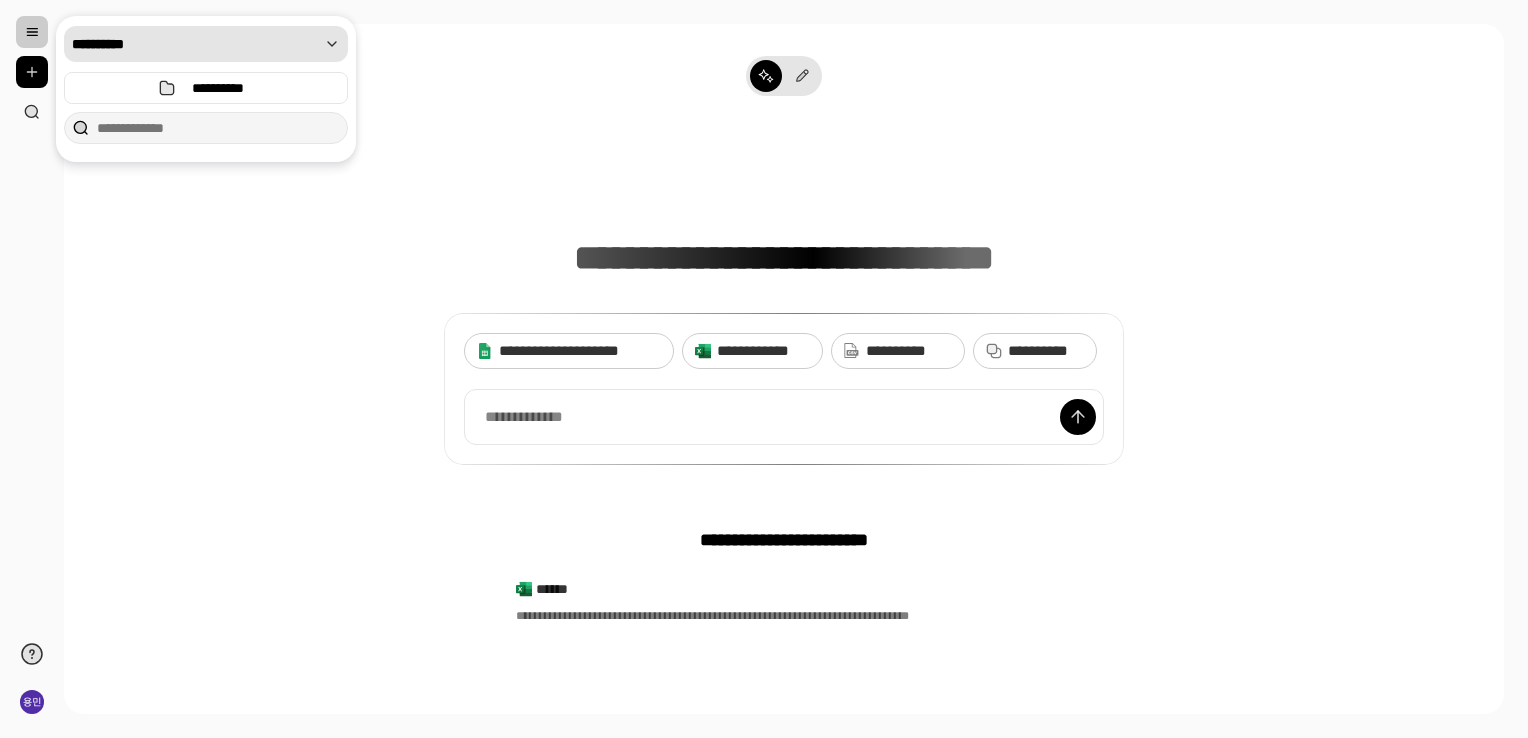 click 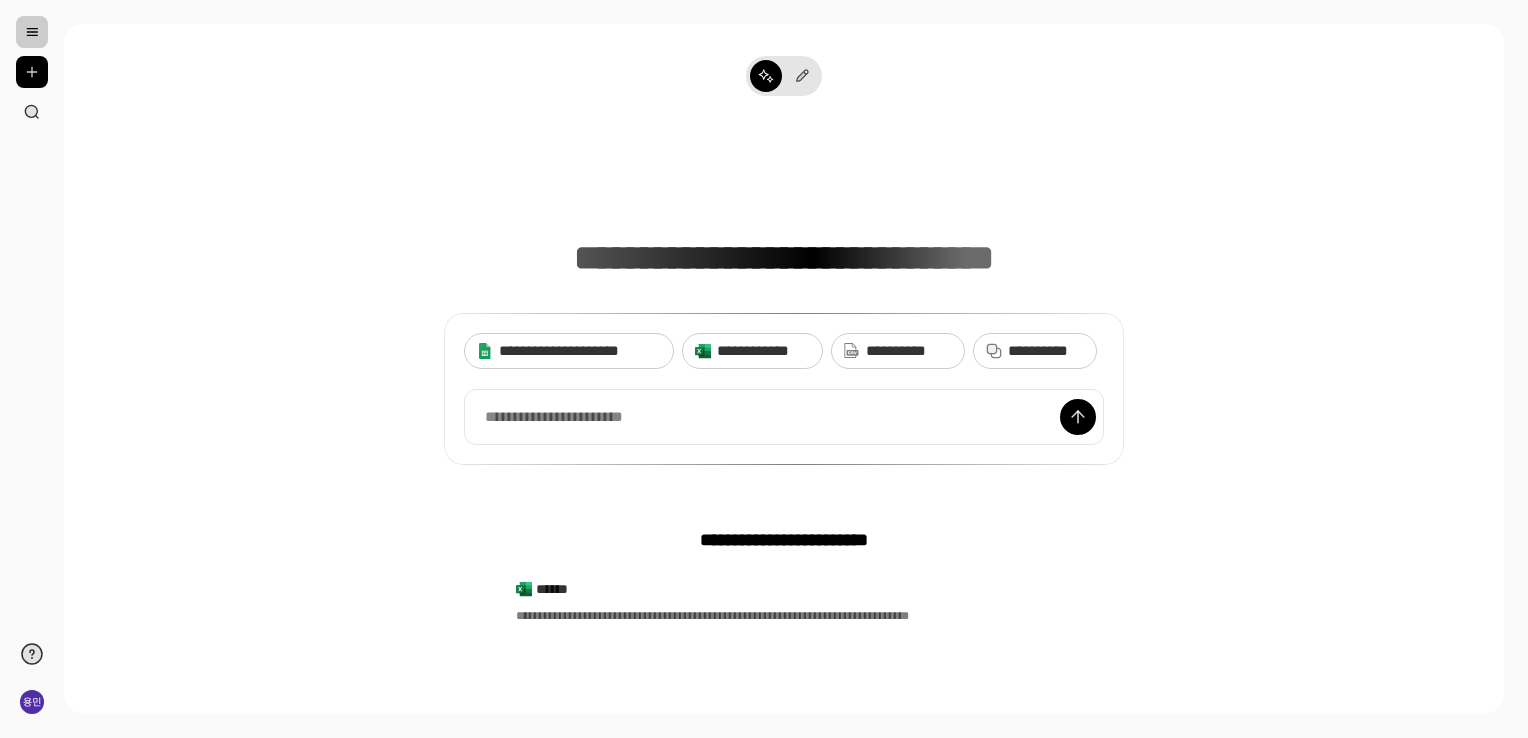 drag, startPoint x: 460, startPoint y: 67, endPoint x: 646, endPoint y: 67, distance: 186 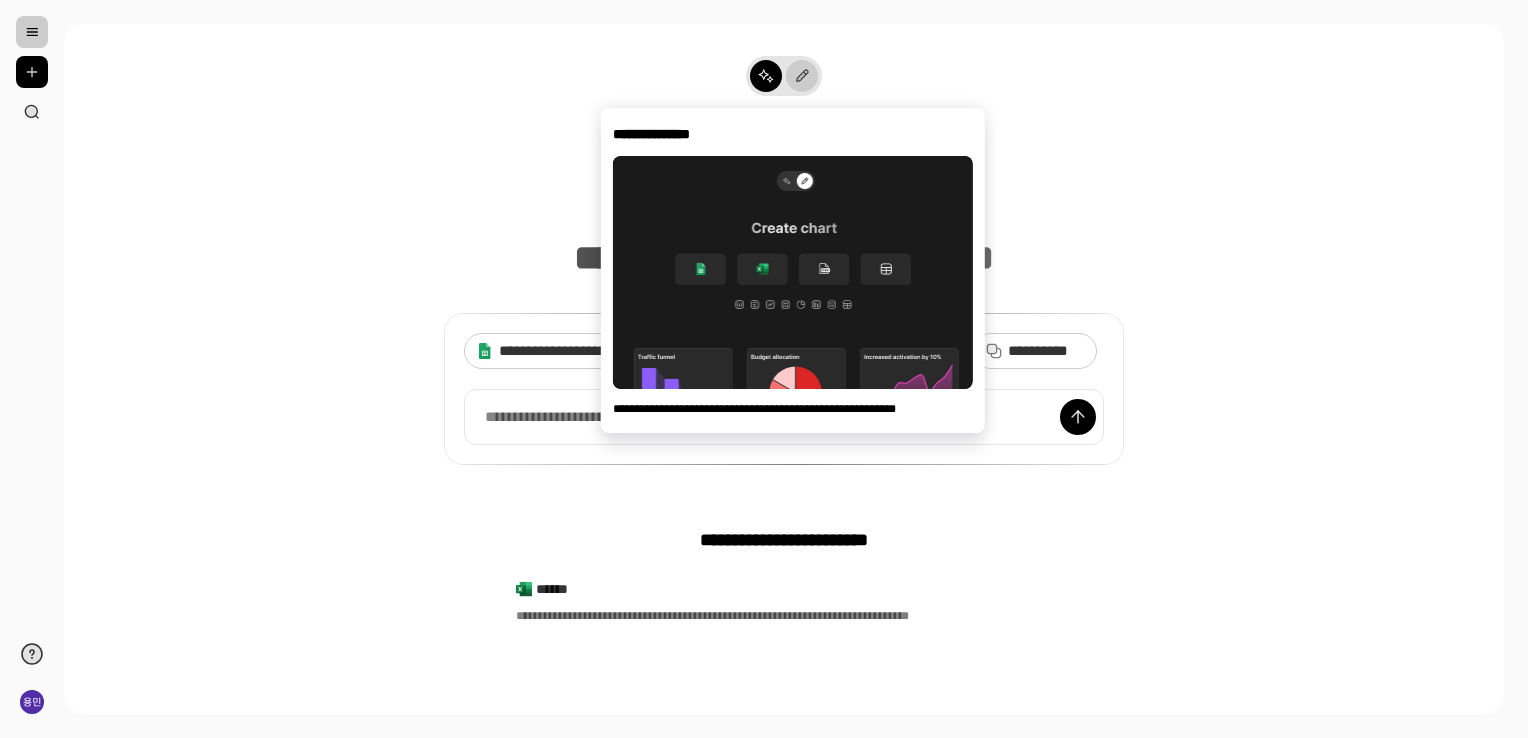 click 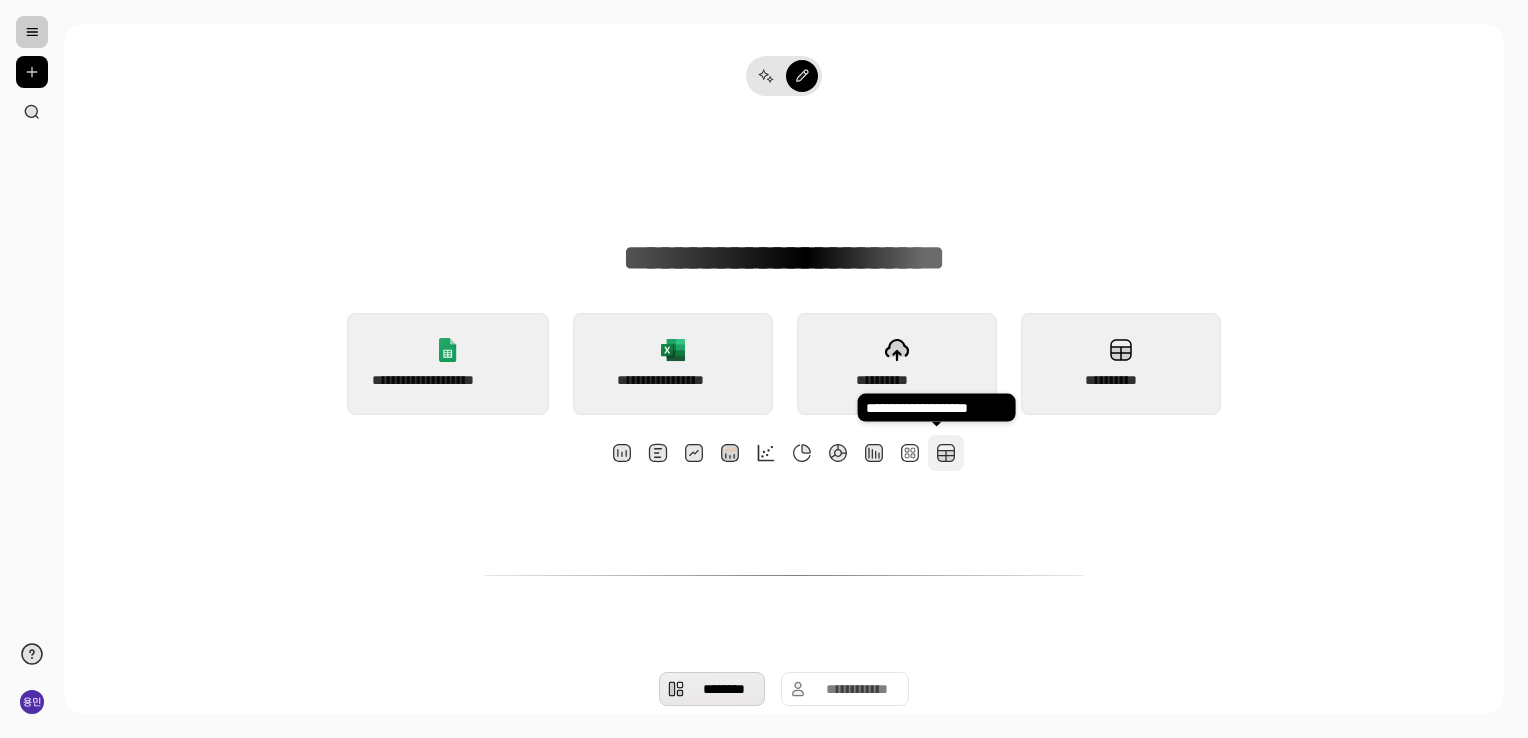 click at bounding box center (946, 453) 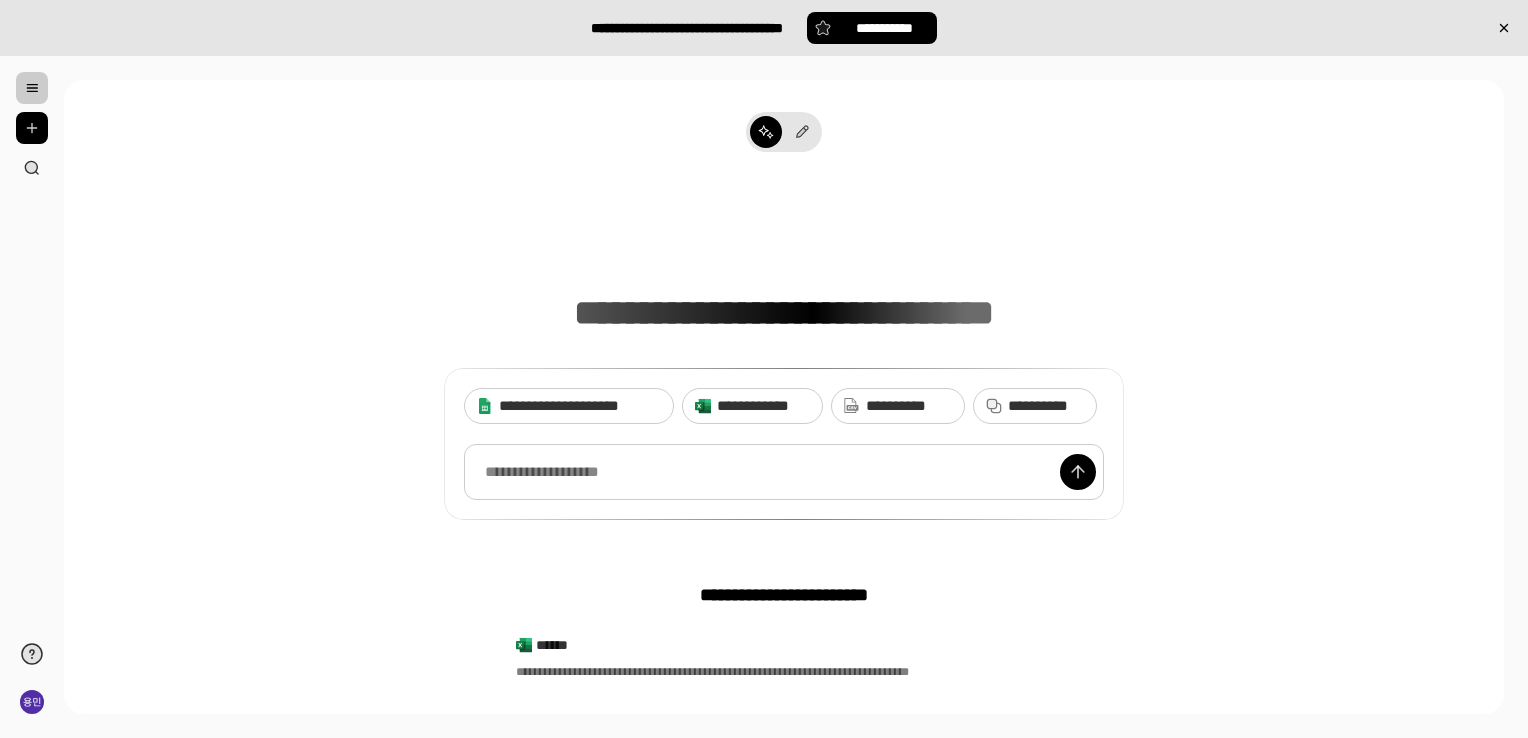 scroll, scrollTop: 96, scrollLeft: 0, axis: vertical 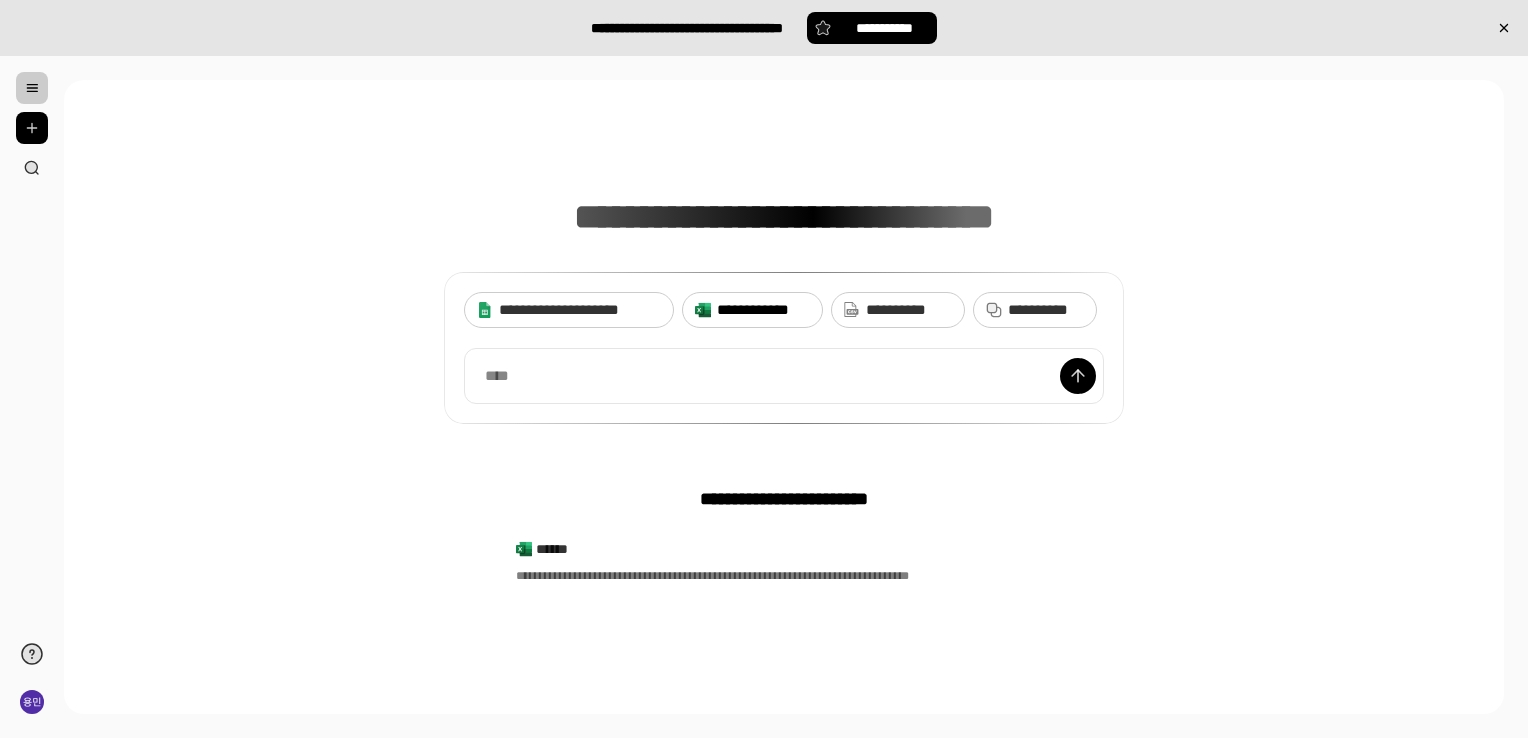 click on "**********" at bounding box center (763, 310) 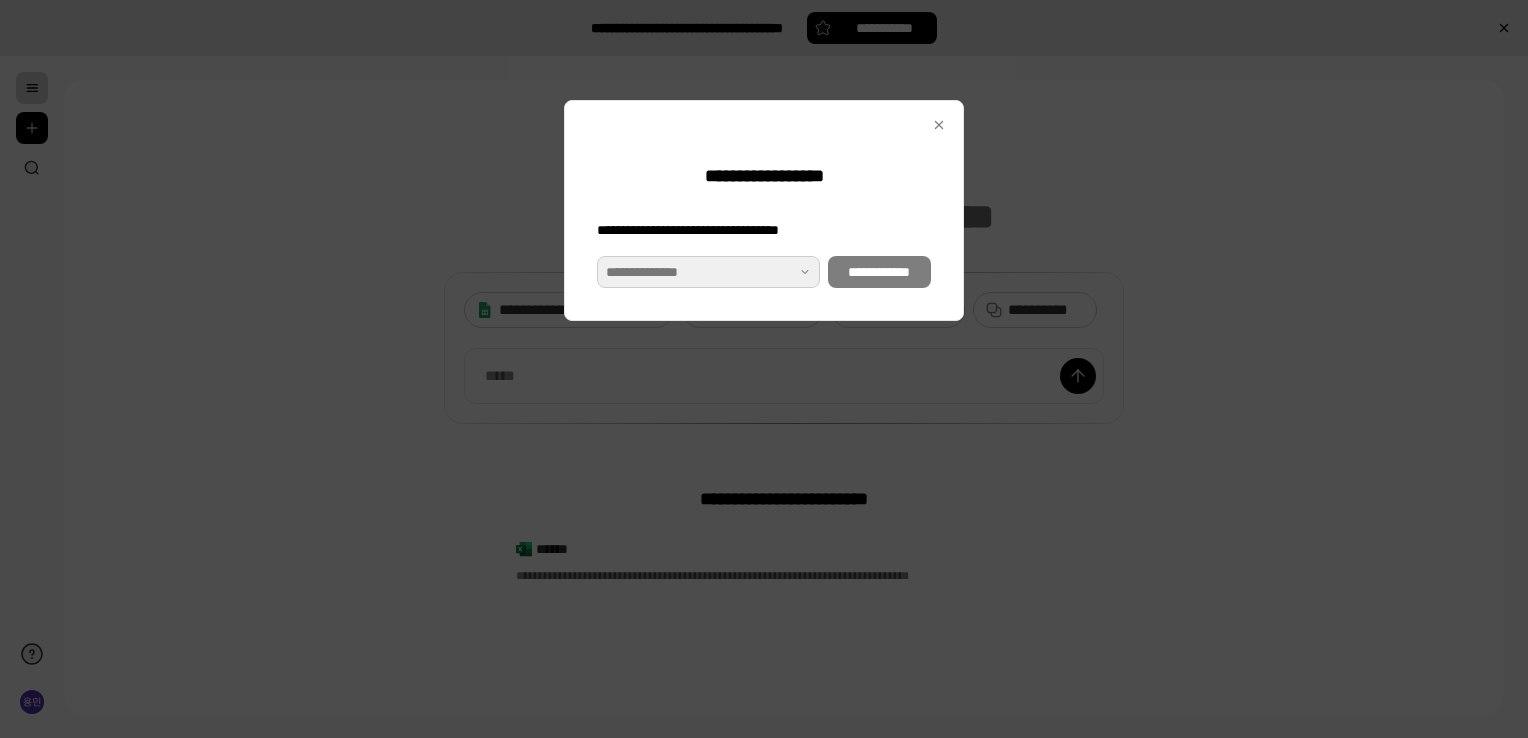 click at bounding box center [708, 272] 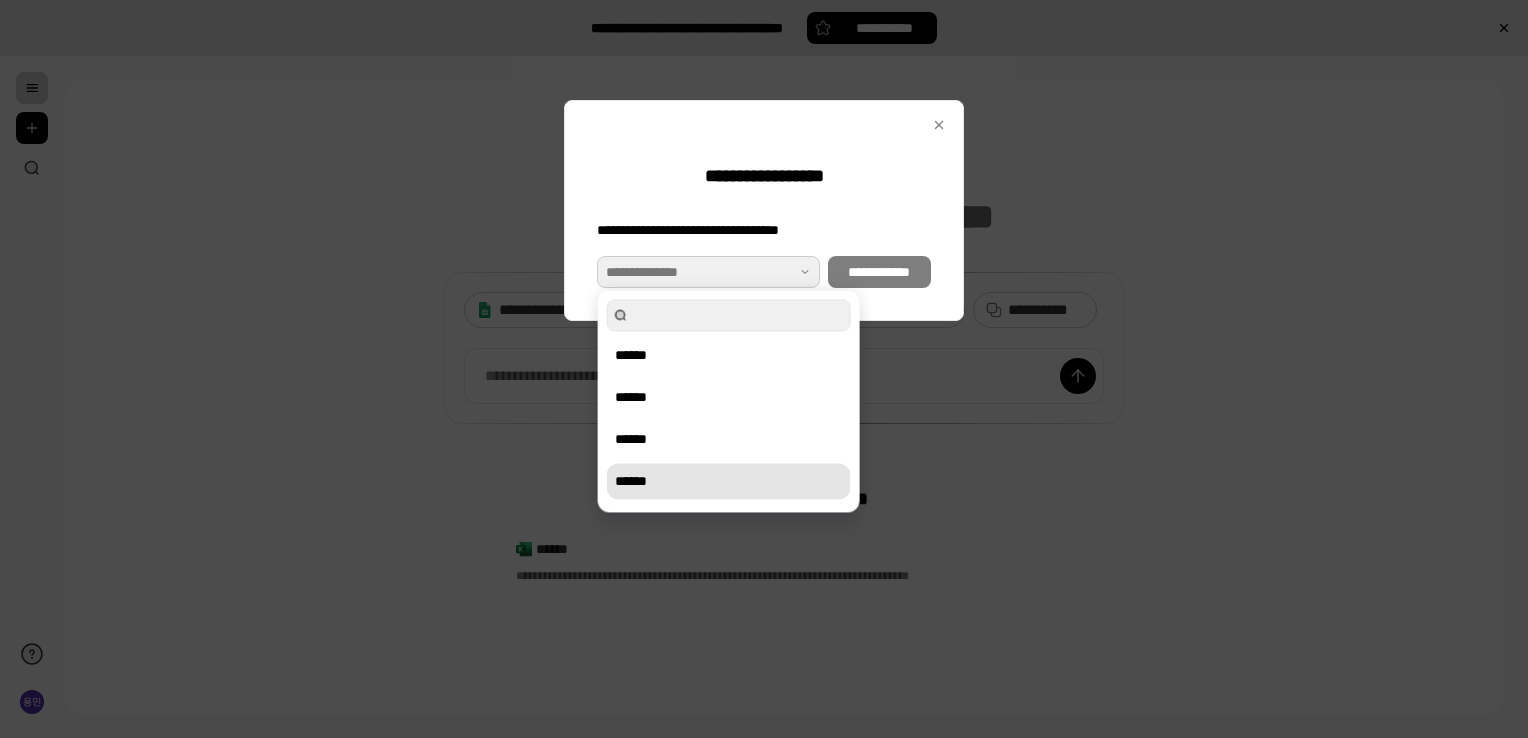 click on "******" at bounding box center (729, 481) 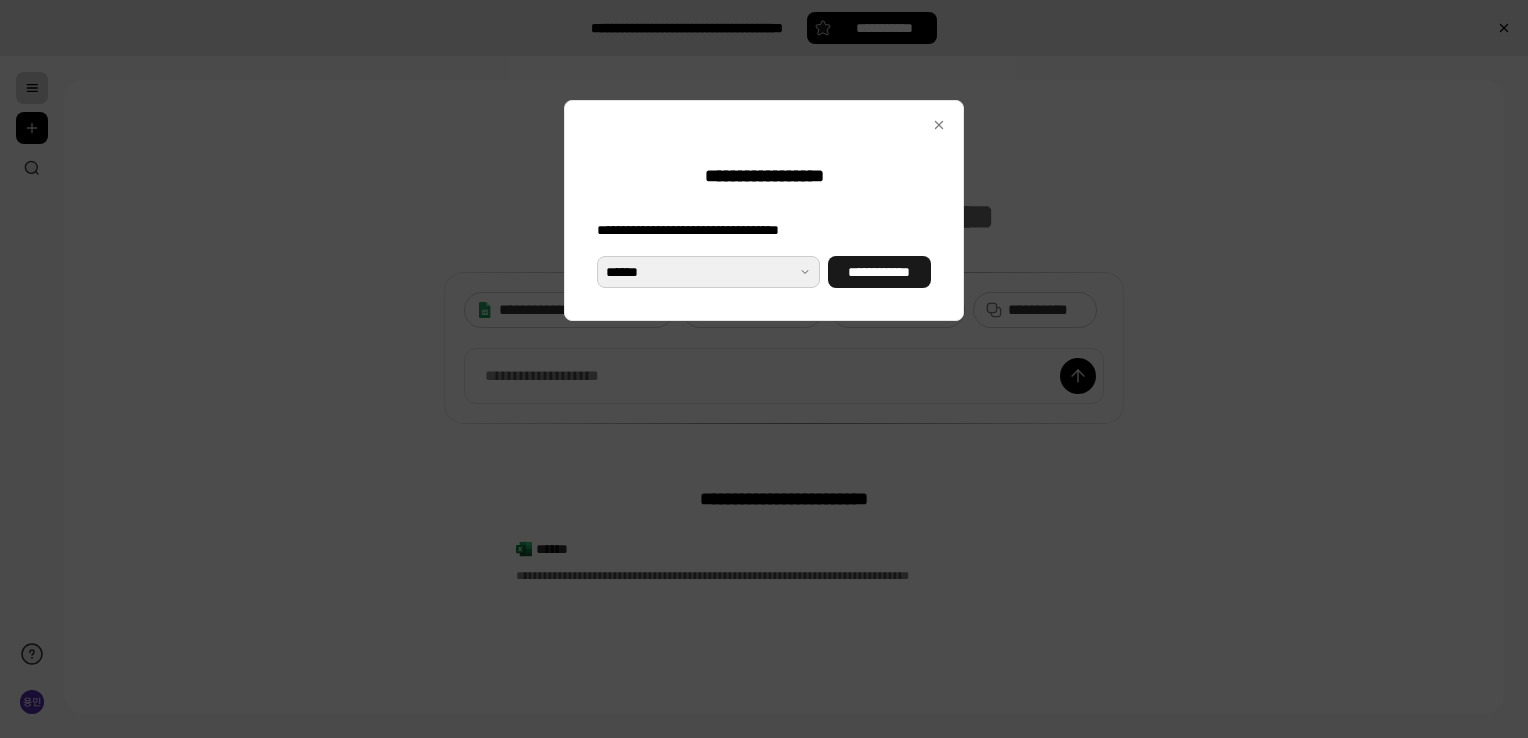 click on "**********" at bounding box center (879, 272) 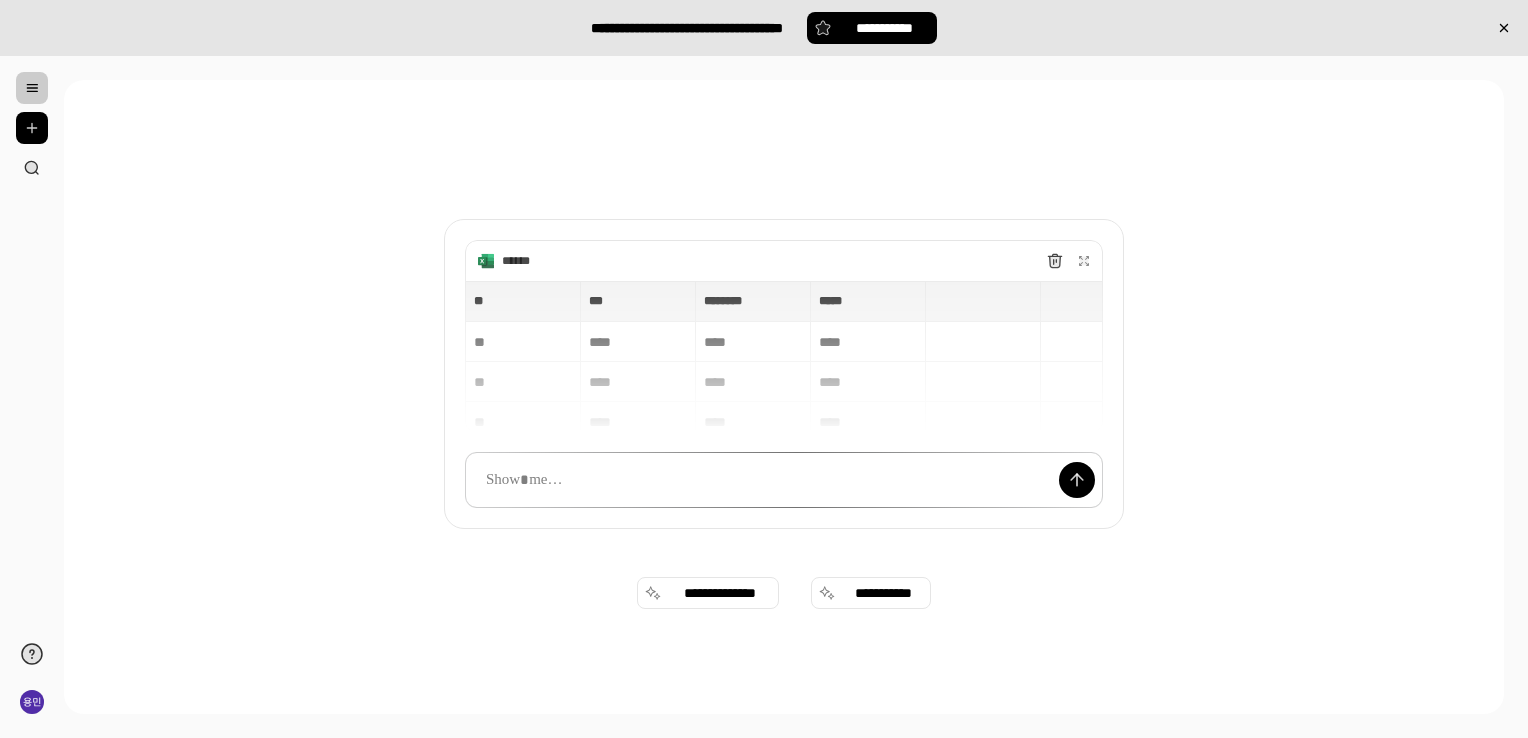scroll, scrollTop: 0, scrollLeft: 0, axis: both 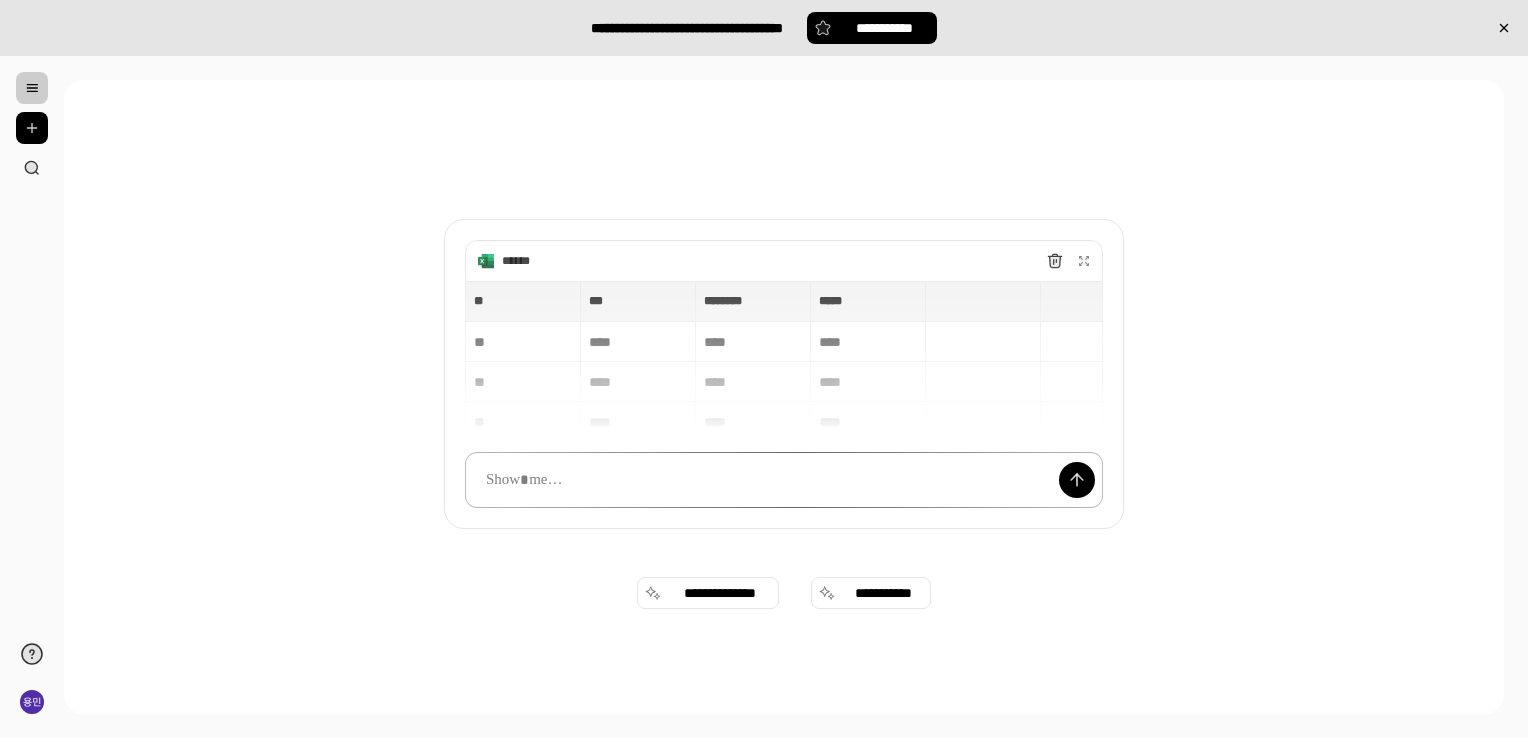 click at bounding box center (784, 480) 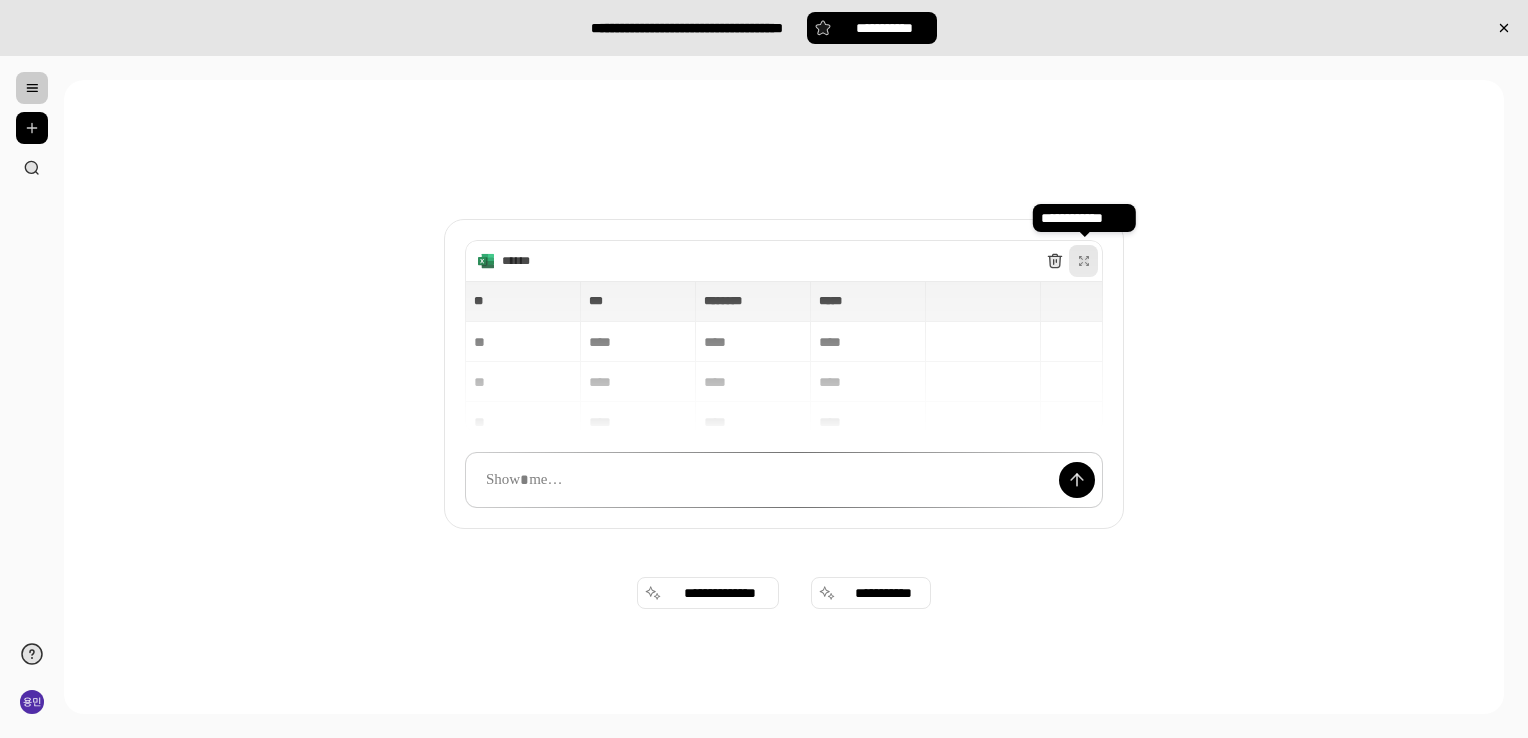 click at bounding box center [1084, 261] 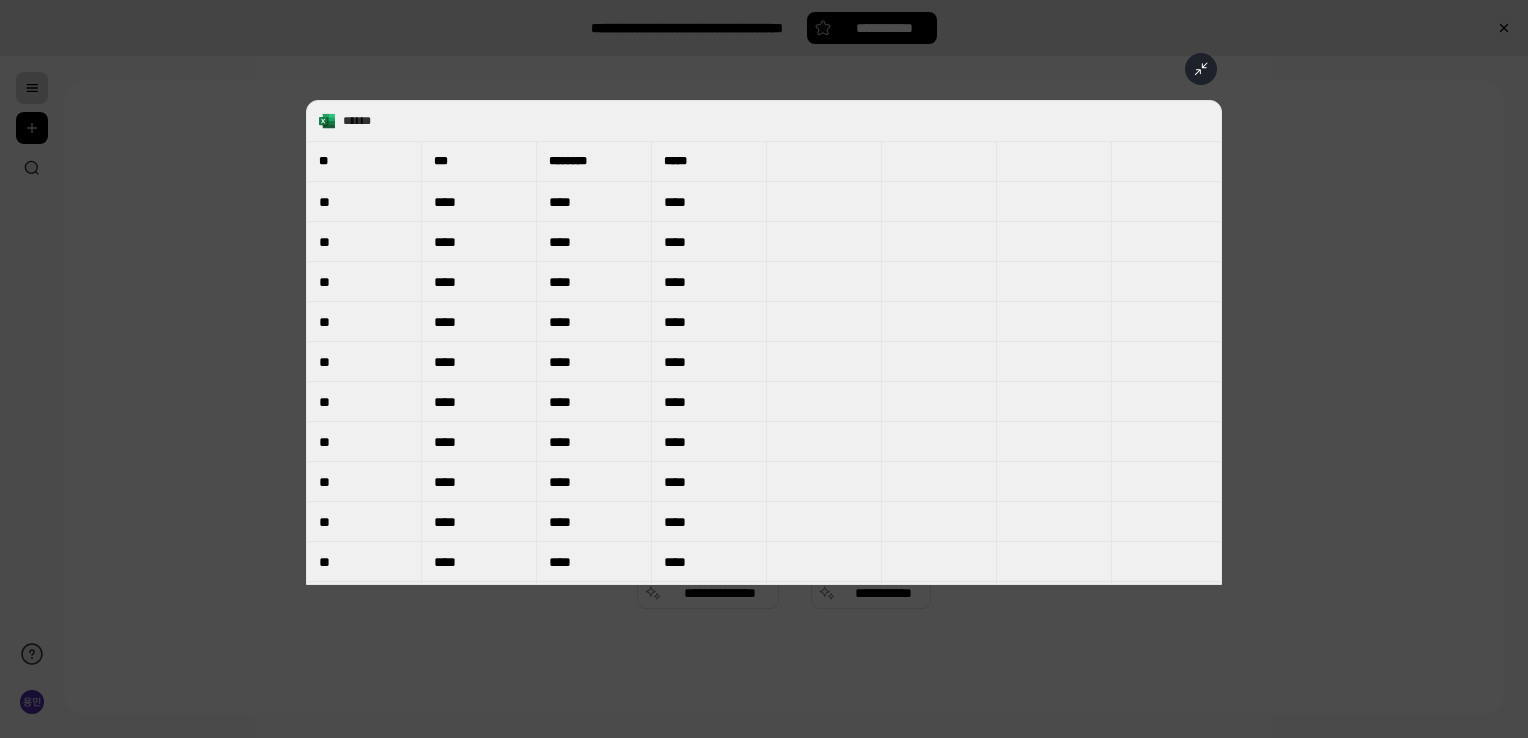 click 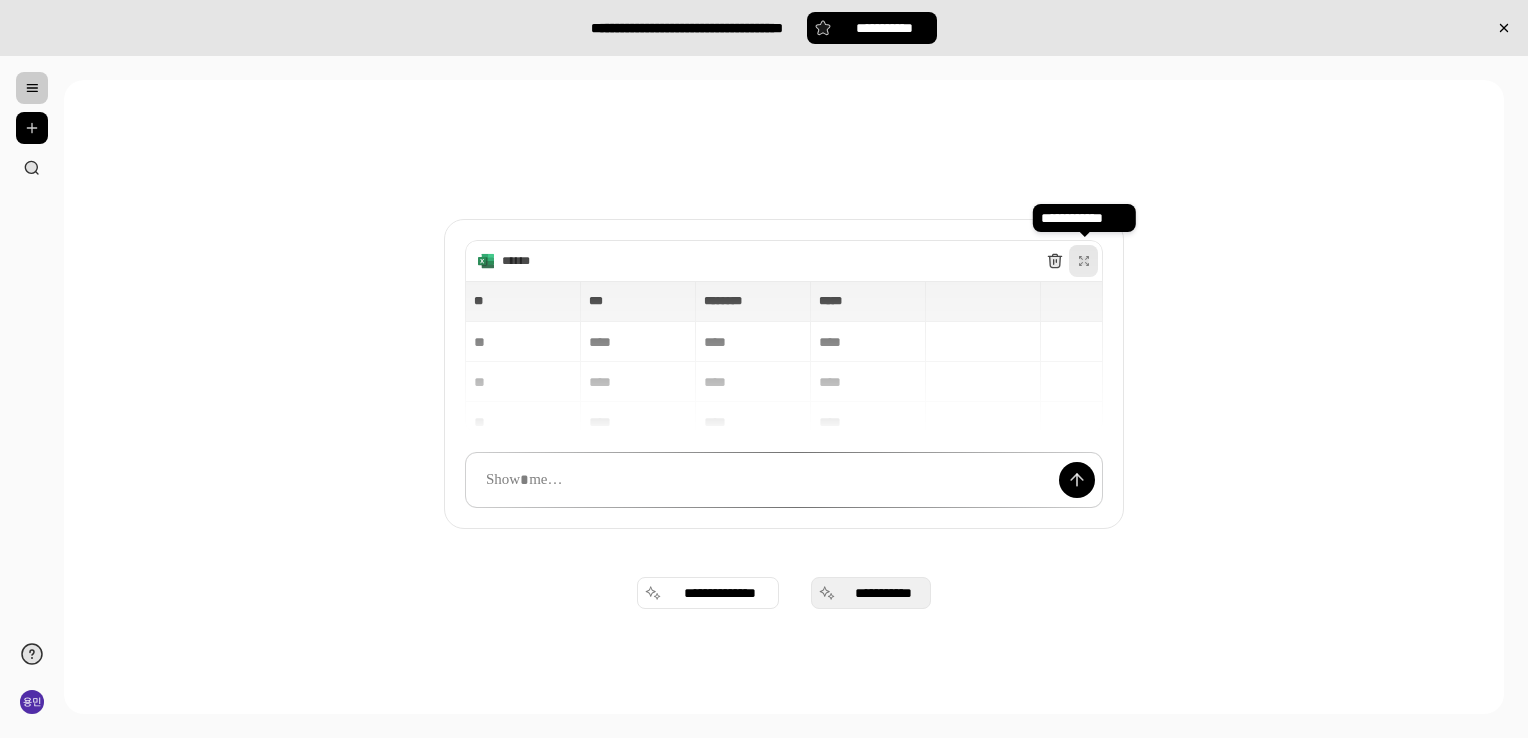 click on "**********" at bounding box center (871, 593) 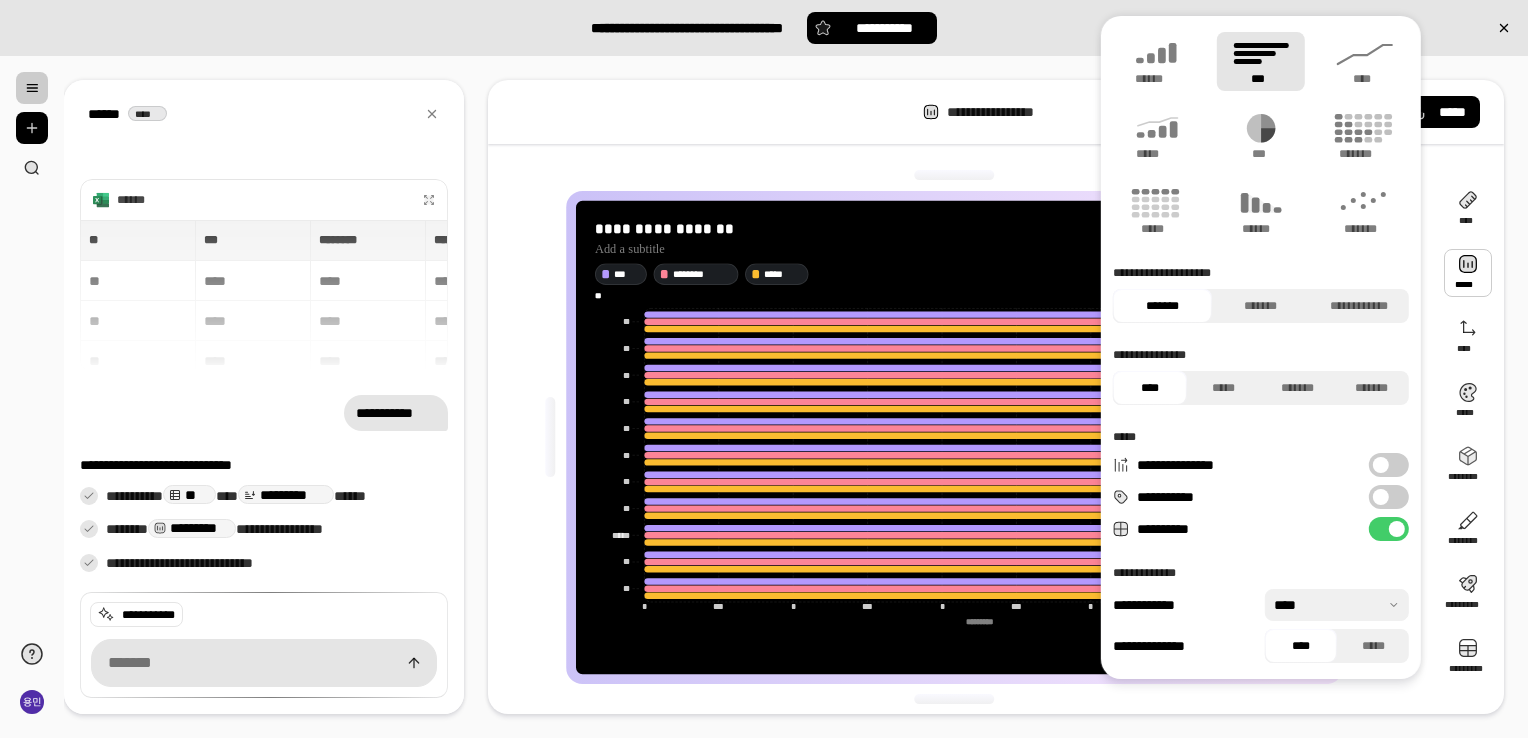 click at bounding box center [1468, 273] 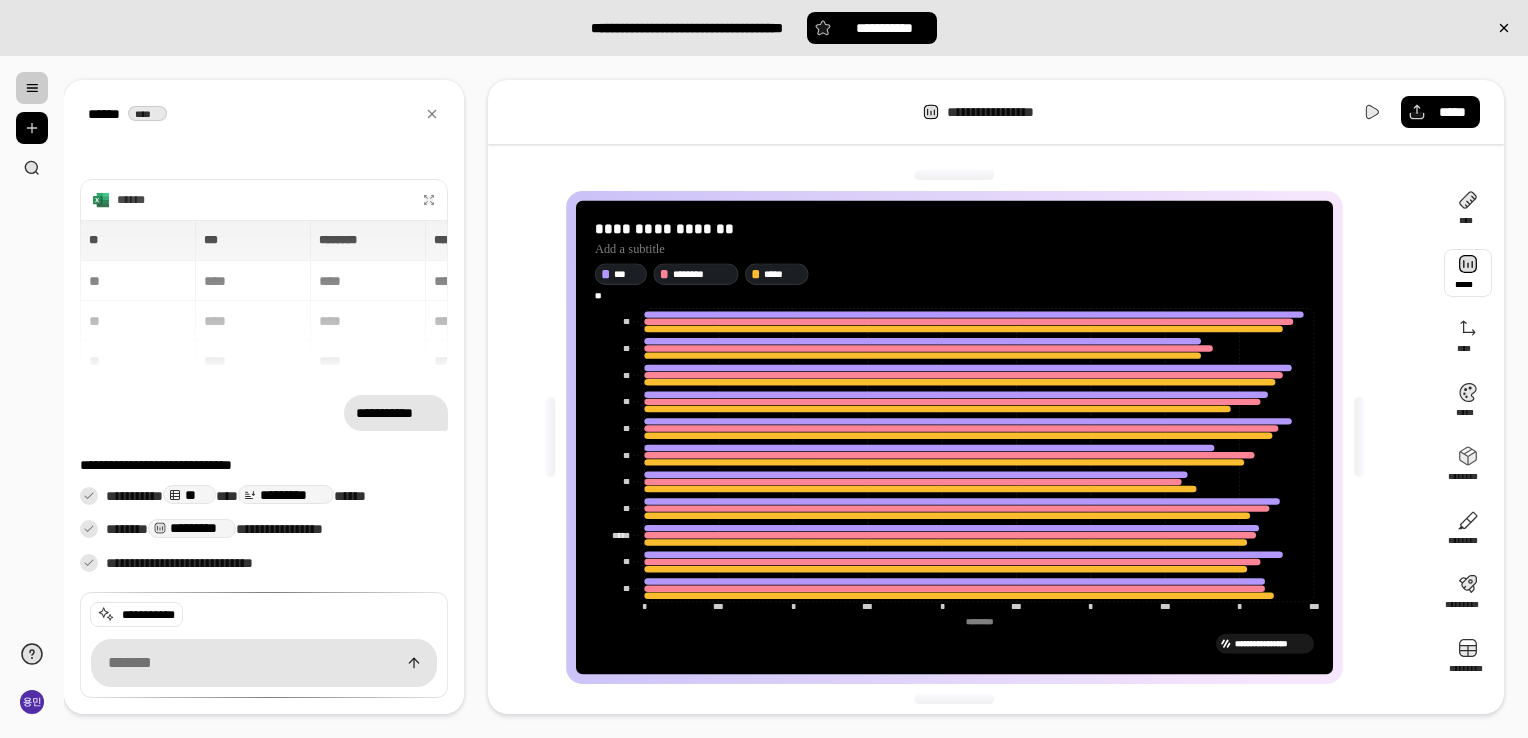 click at bounding box center (1468, 273) 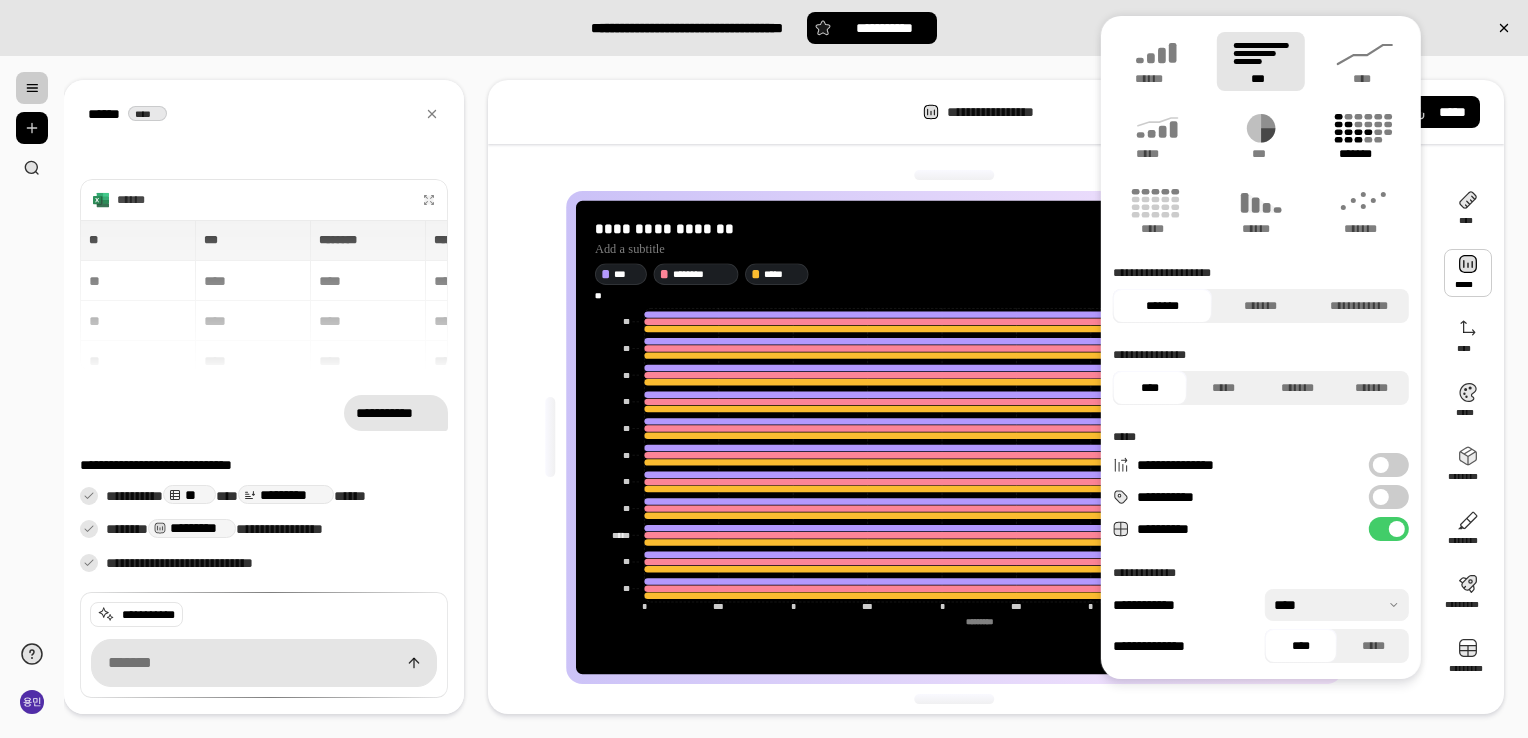 click on "*******" at bounding box center (1365, 154) 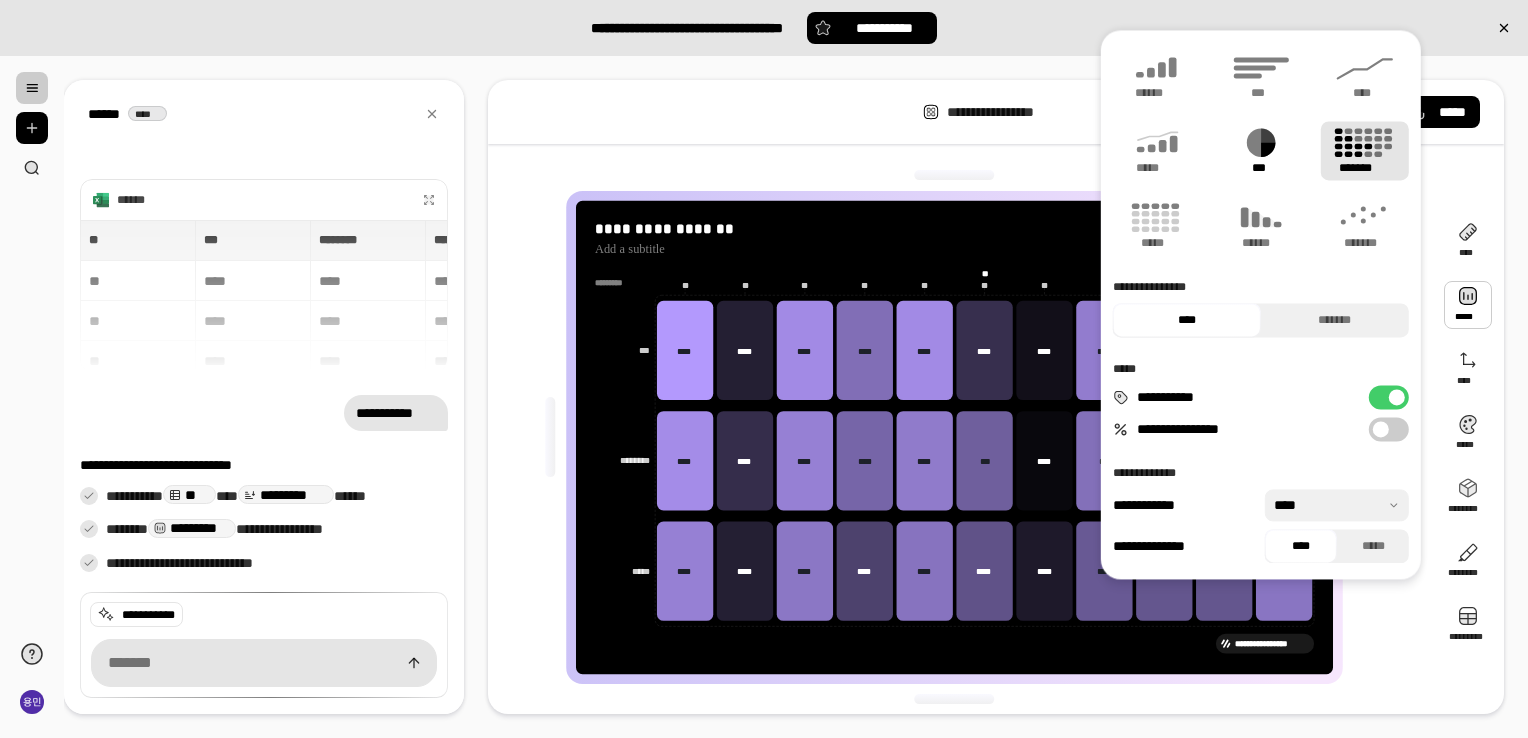 click on "***" at bounding box center [1261, 150] 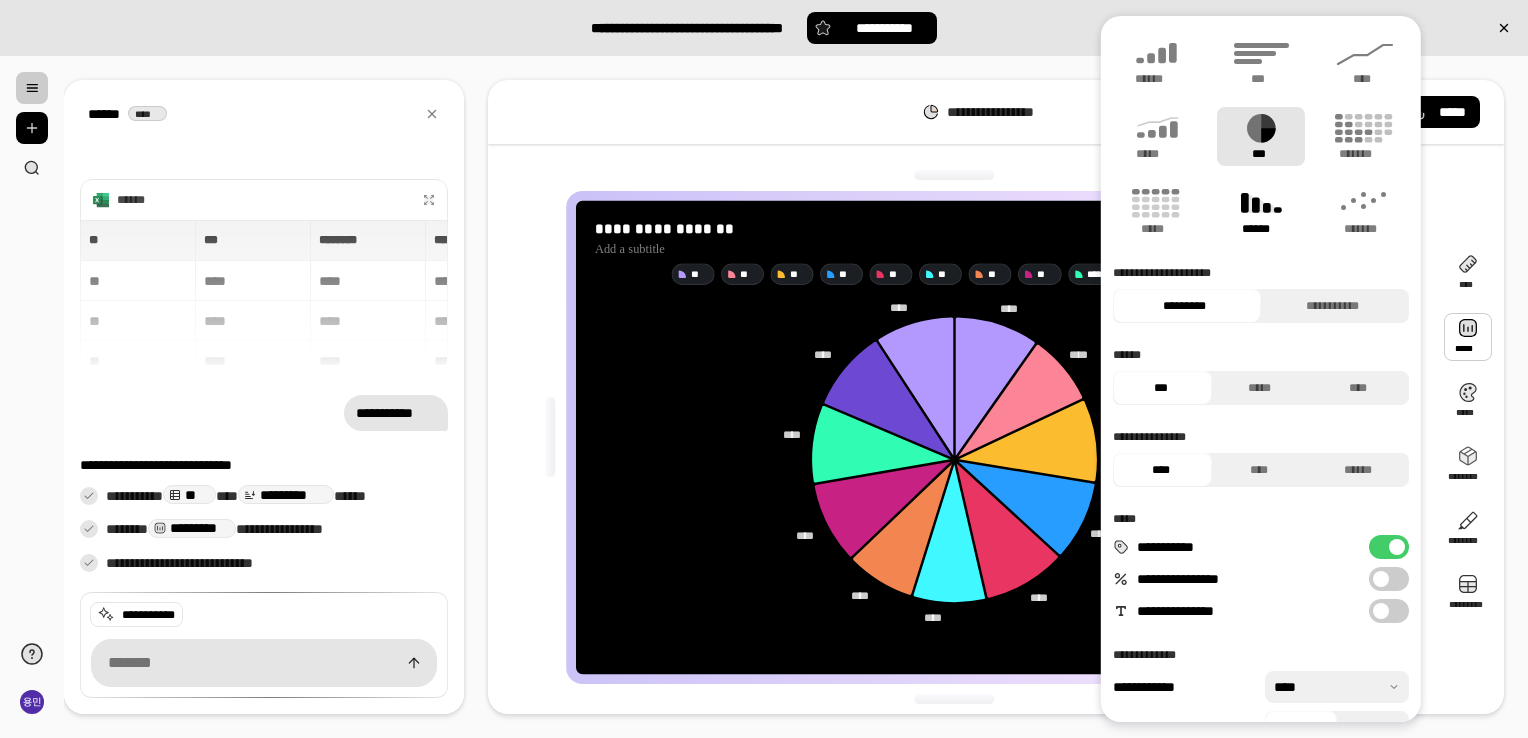 click 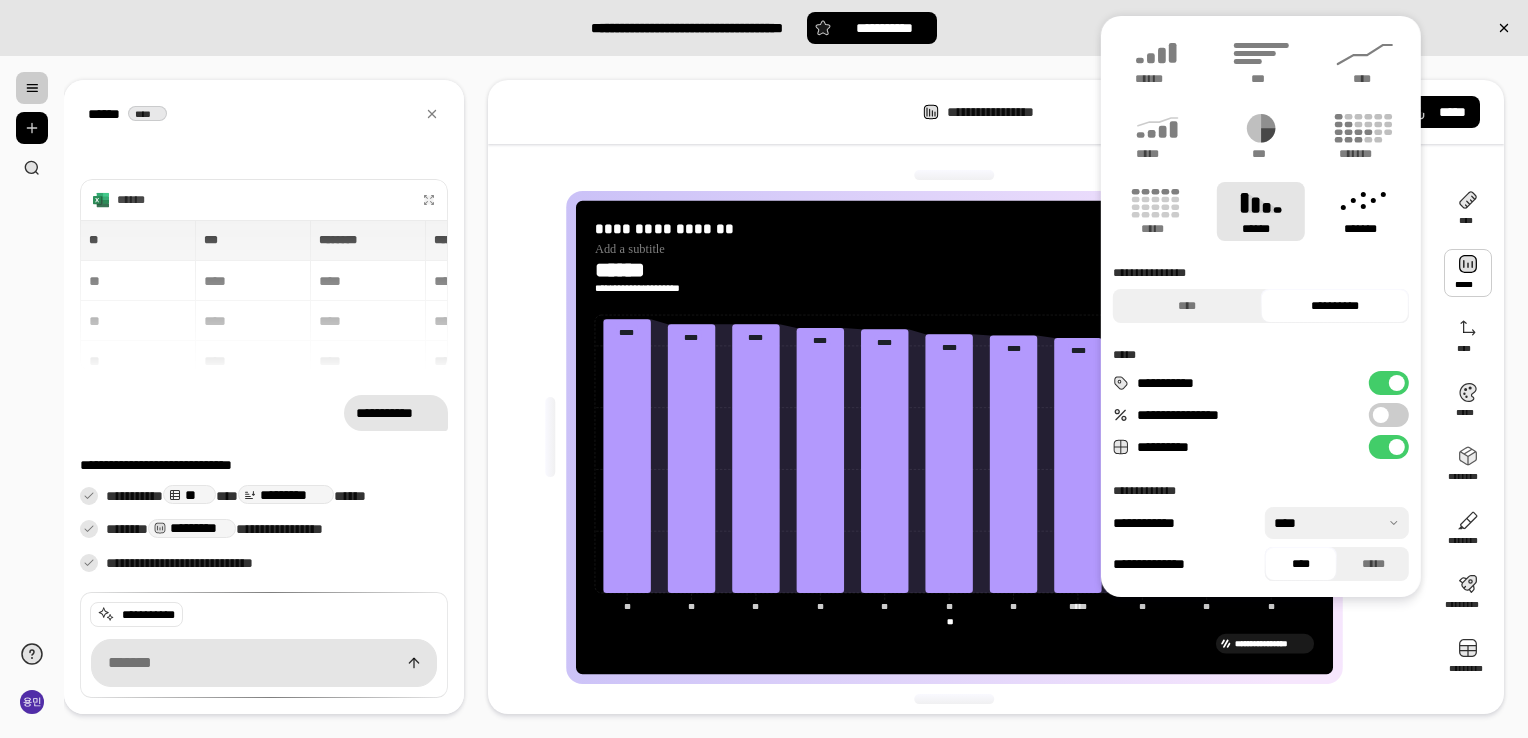 click 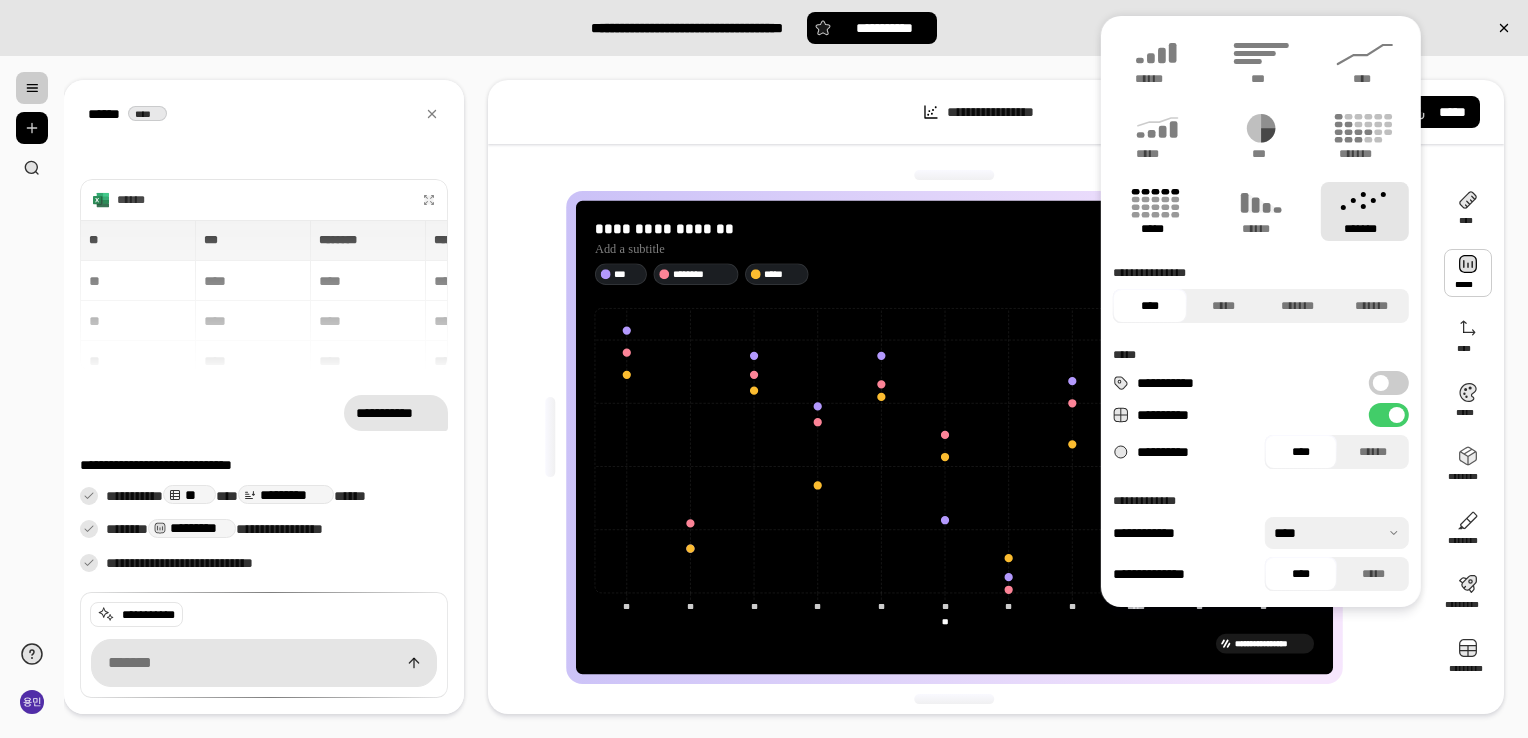 click 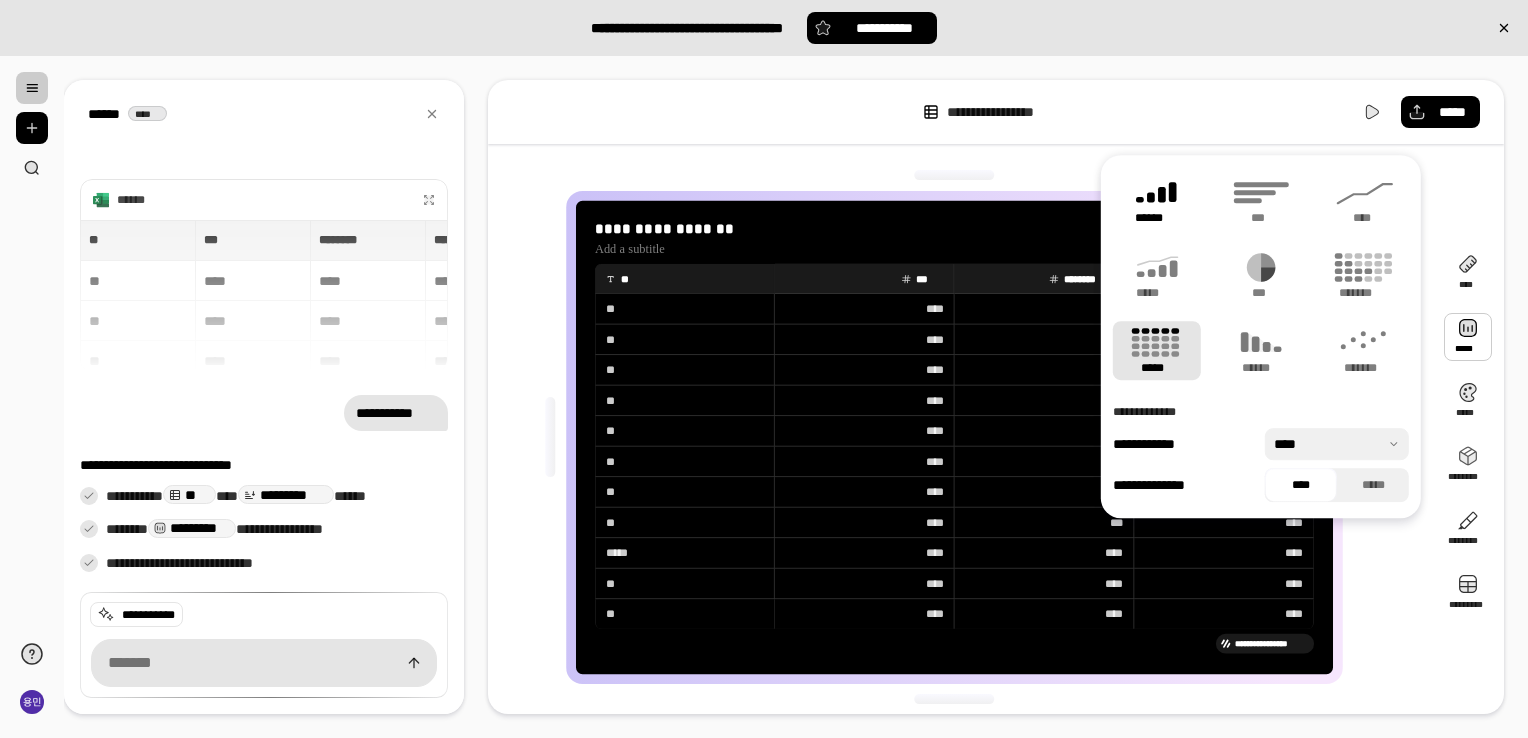 click 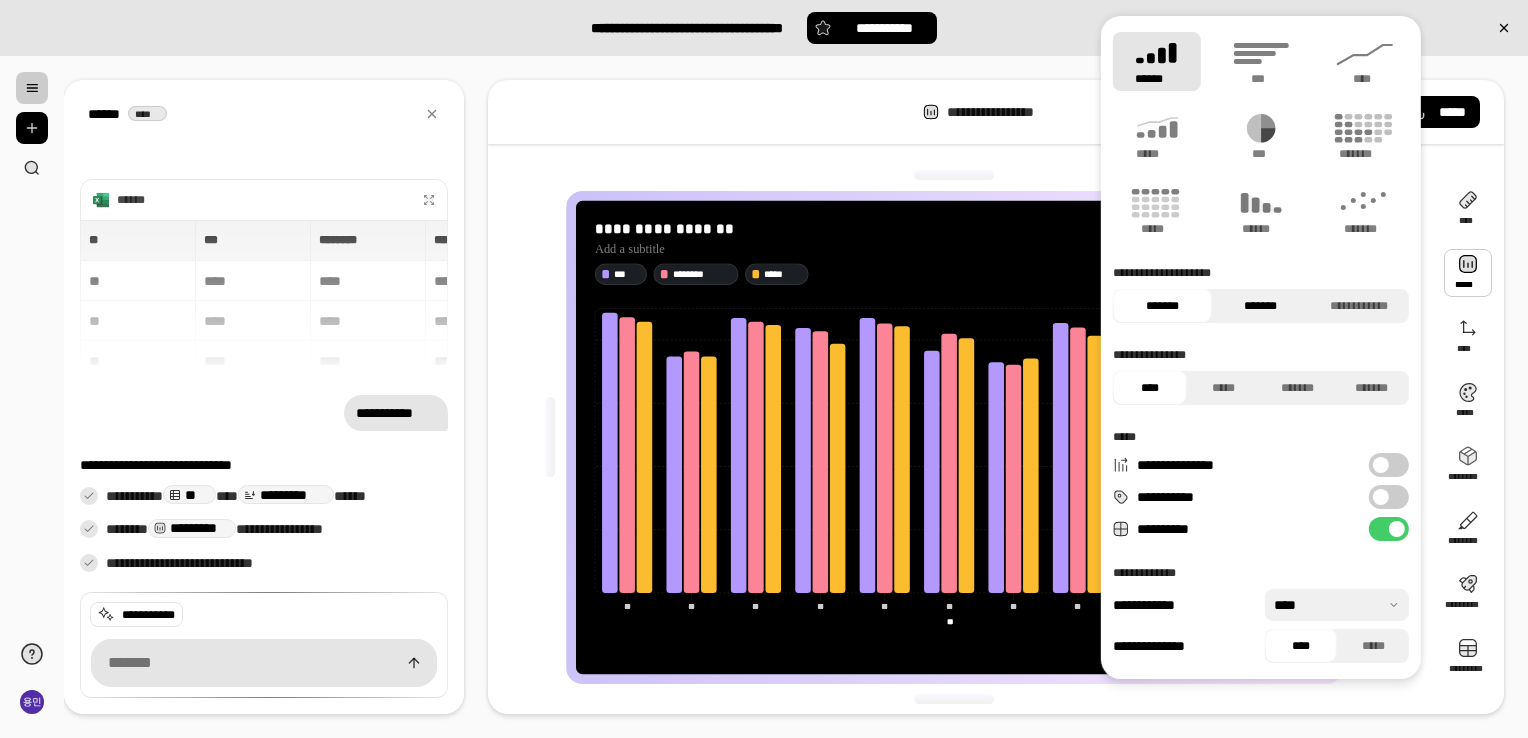 click on "*******" at bounding box center (1260, 306) 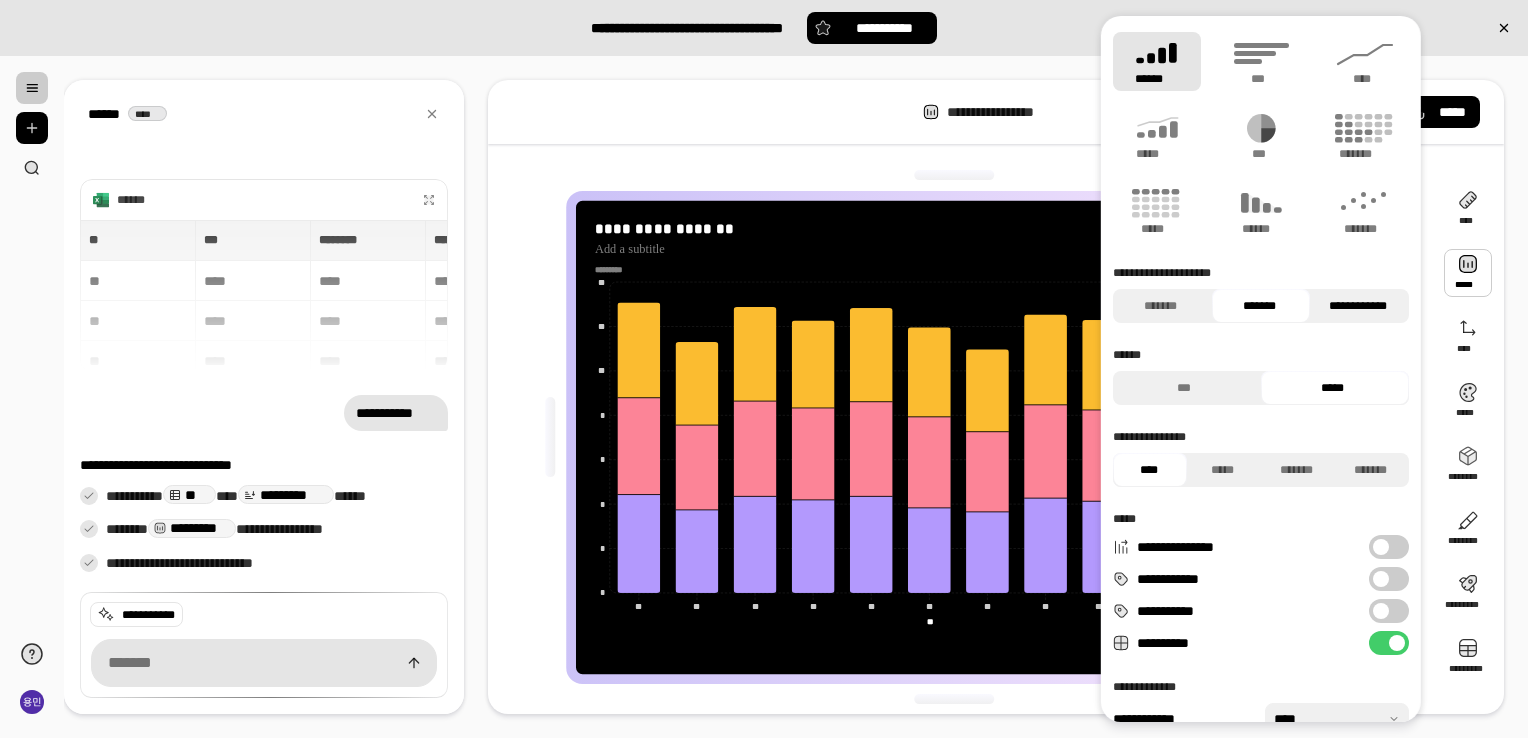 click on "**********" at bounding box center [1357, 306] 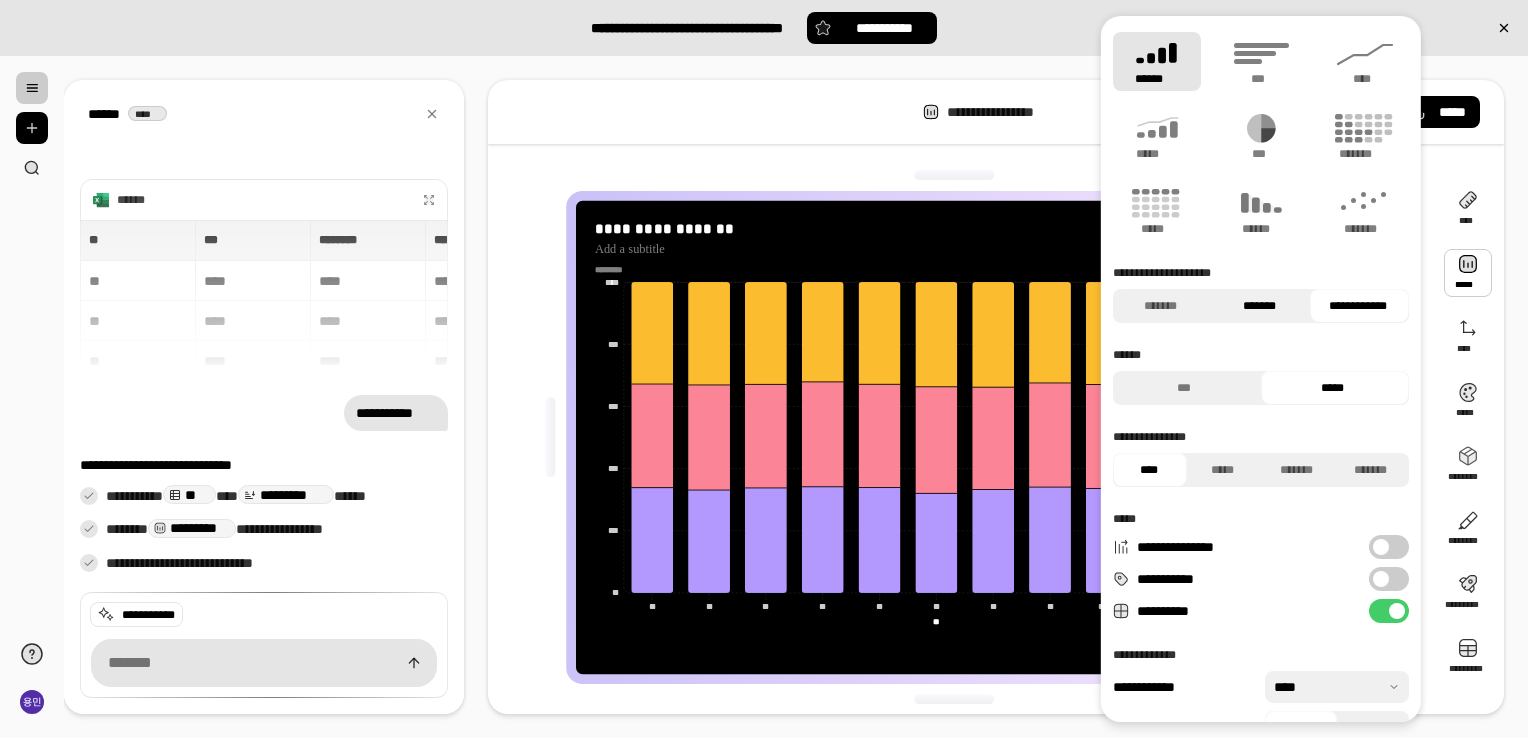 click on "*******" at bounding box center (1258, 306) 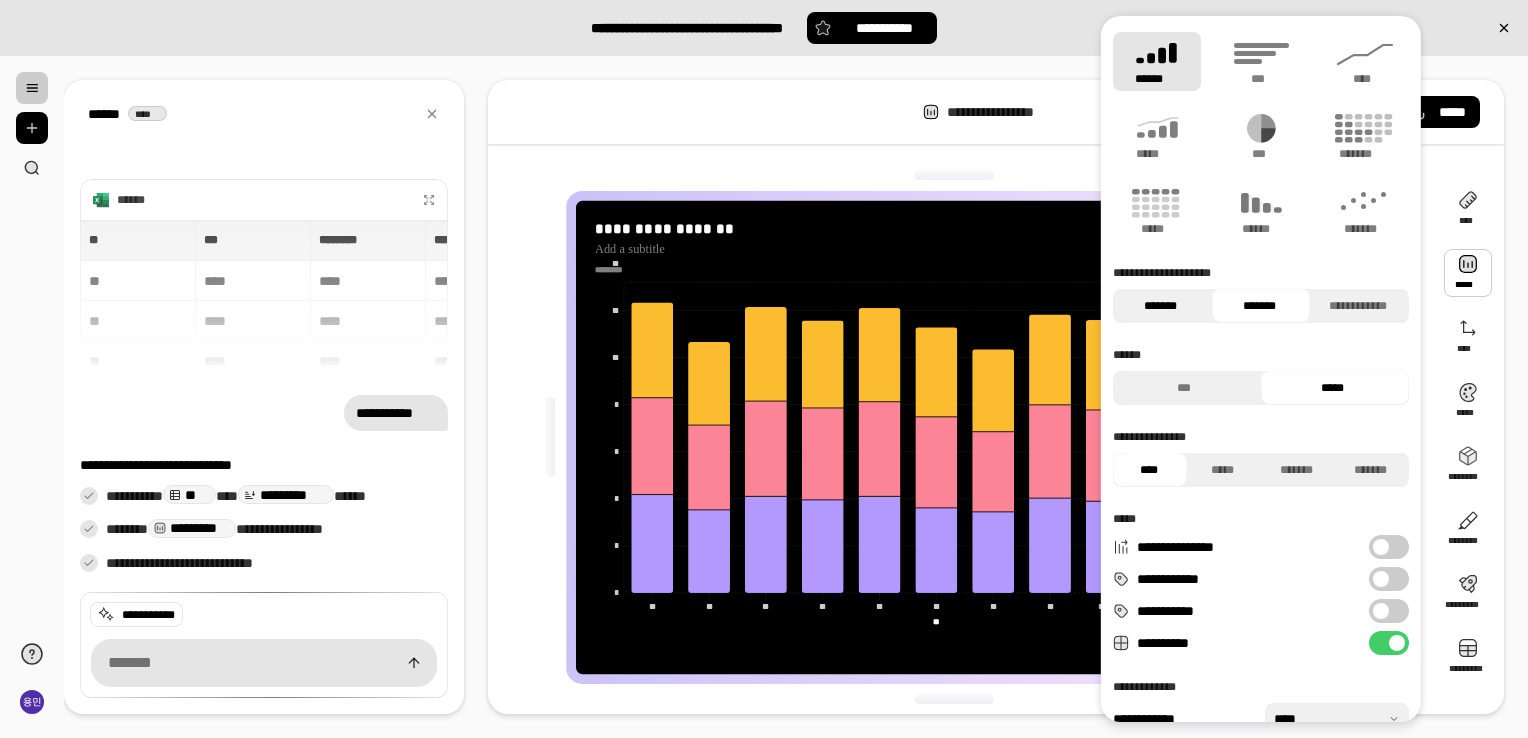 click on "*******" at bounding box center [1160, 306] 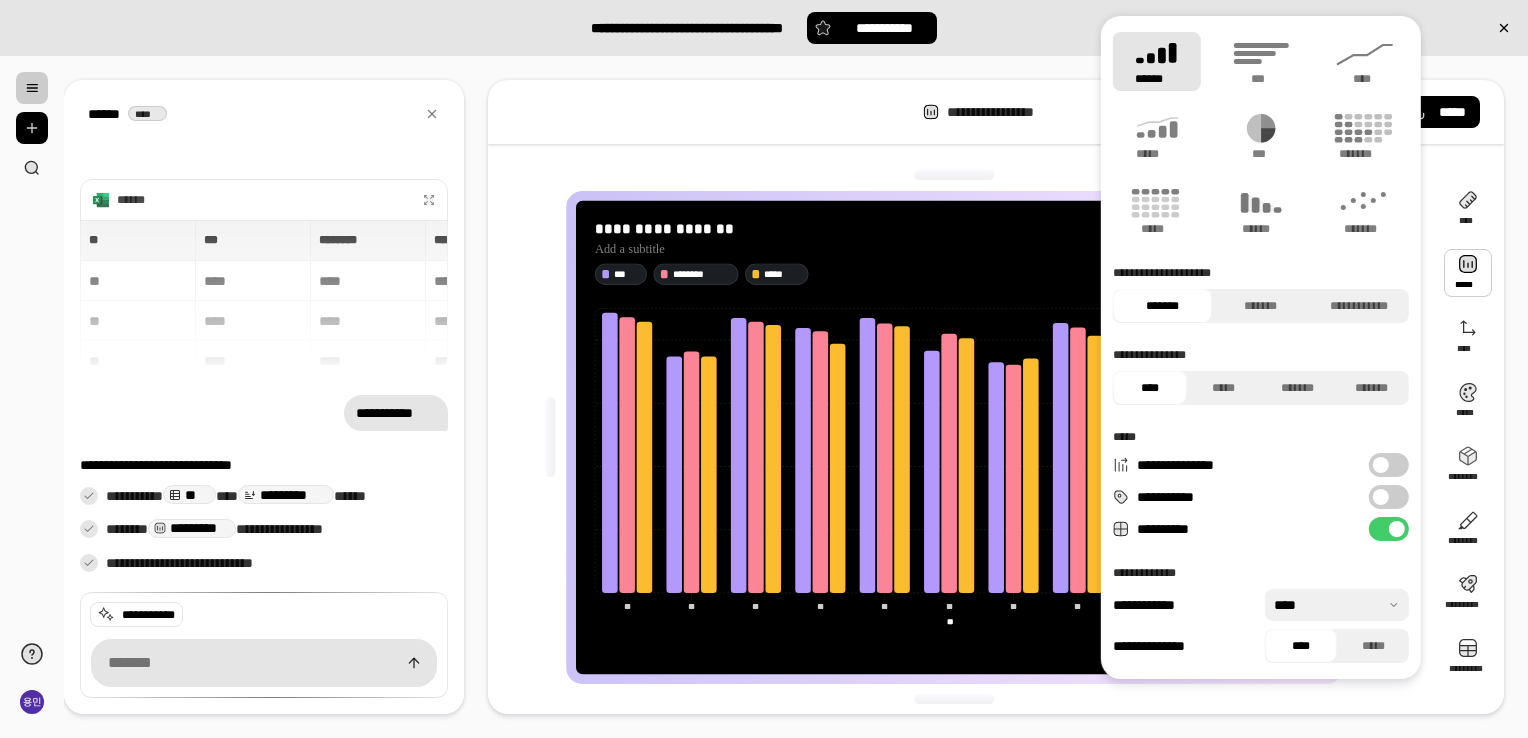 click at bounding box center [1337, 605] 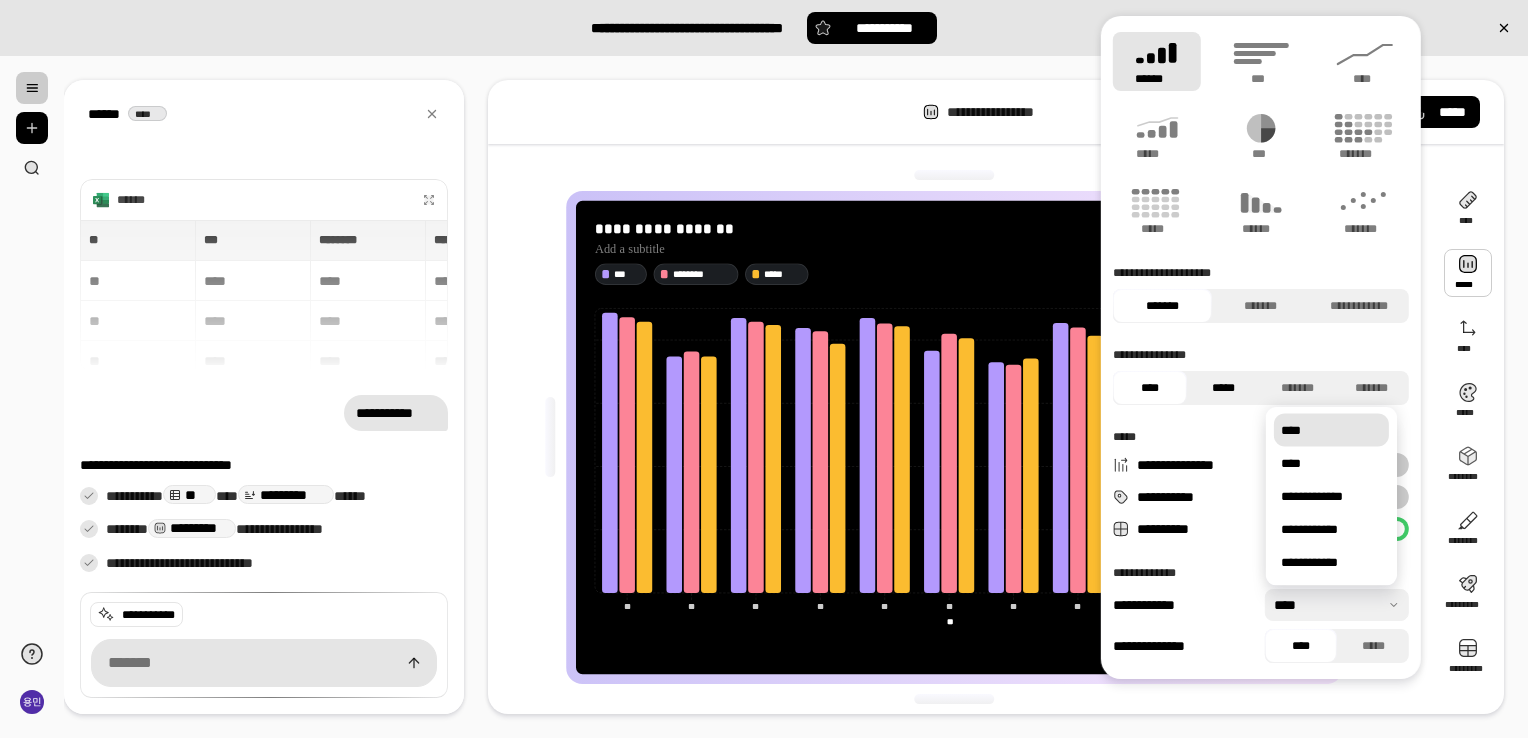 click on "*****" at bounding box center (1224, 388) 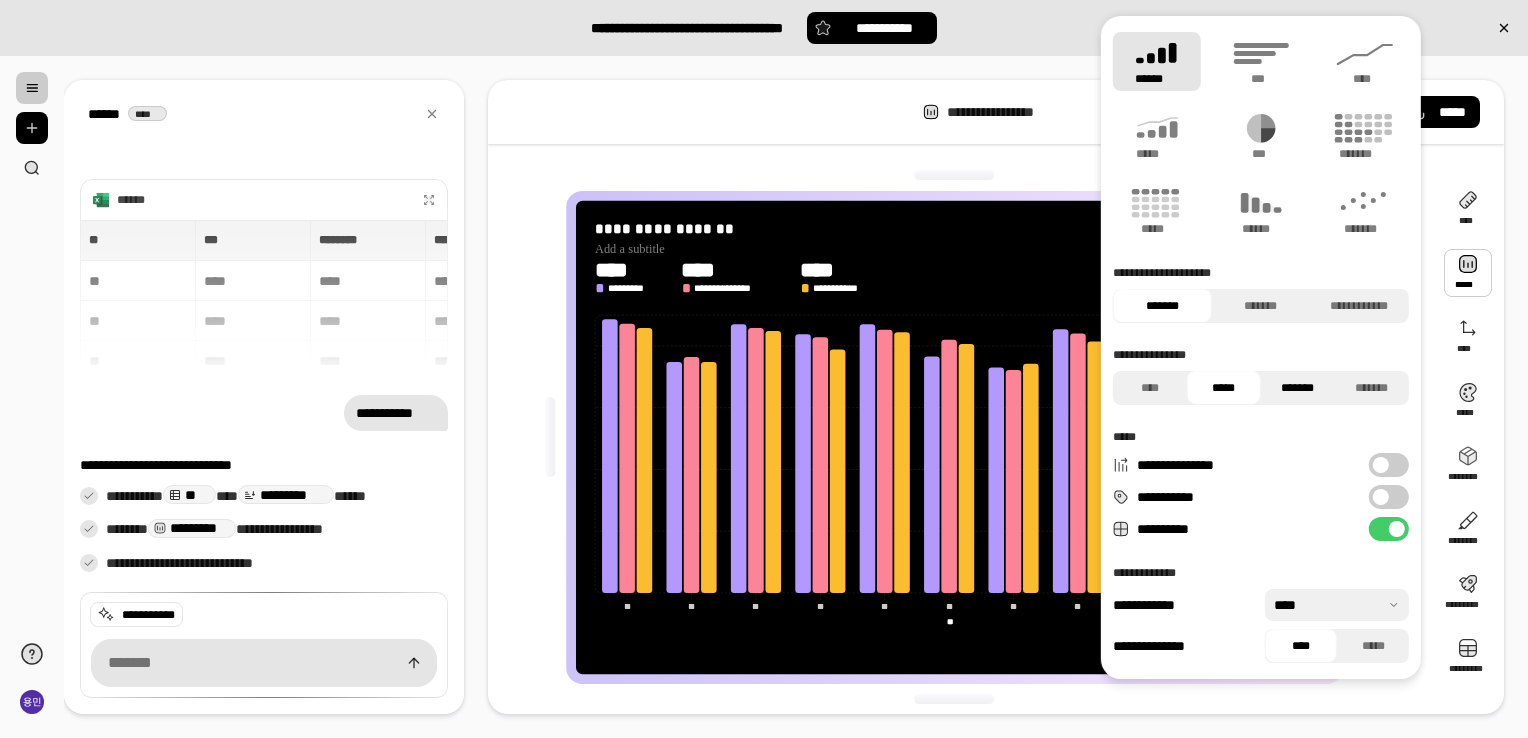 click on "*******" at bounding box center (1298, 388) 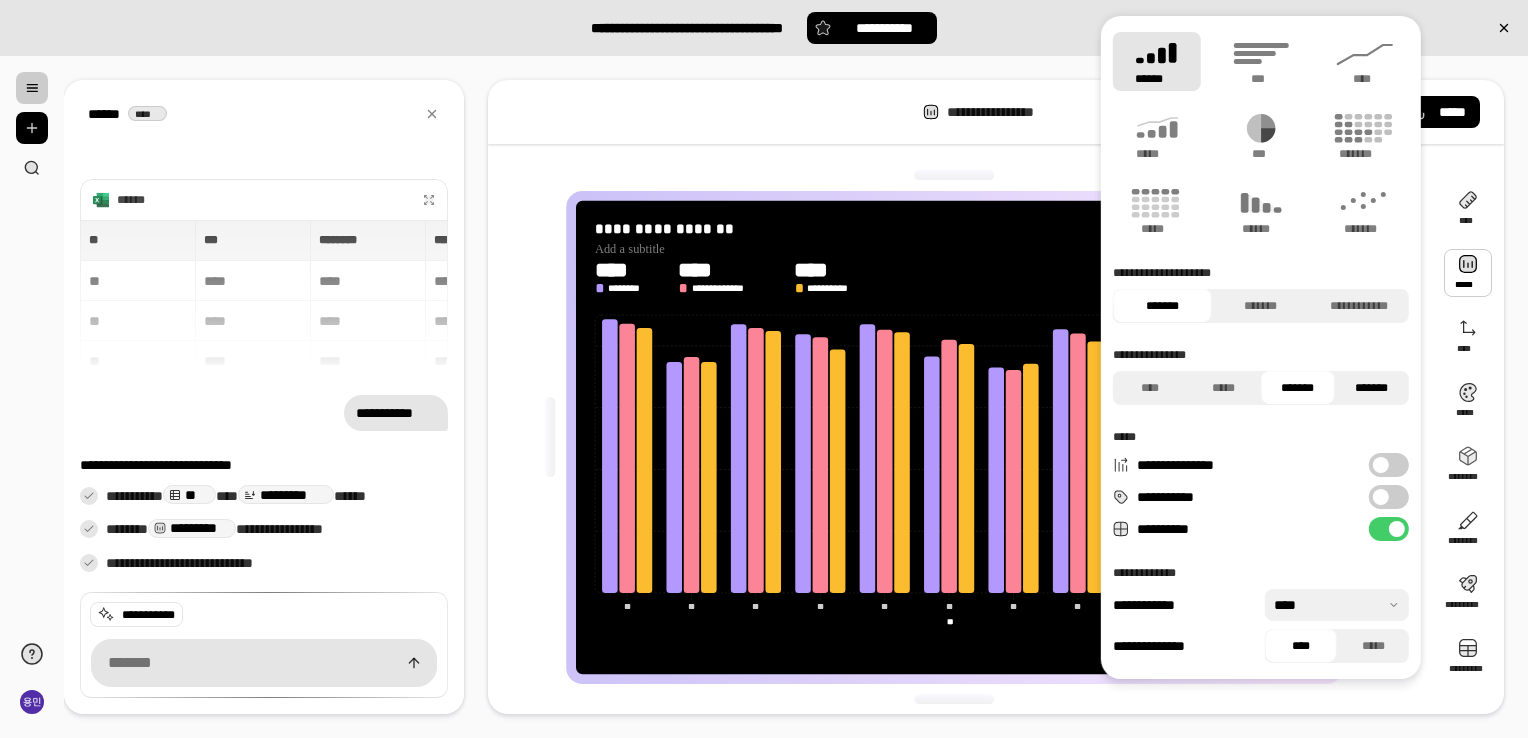 click on "*******" at bounding box center [1372, 388] 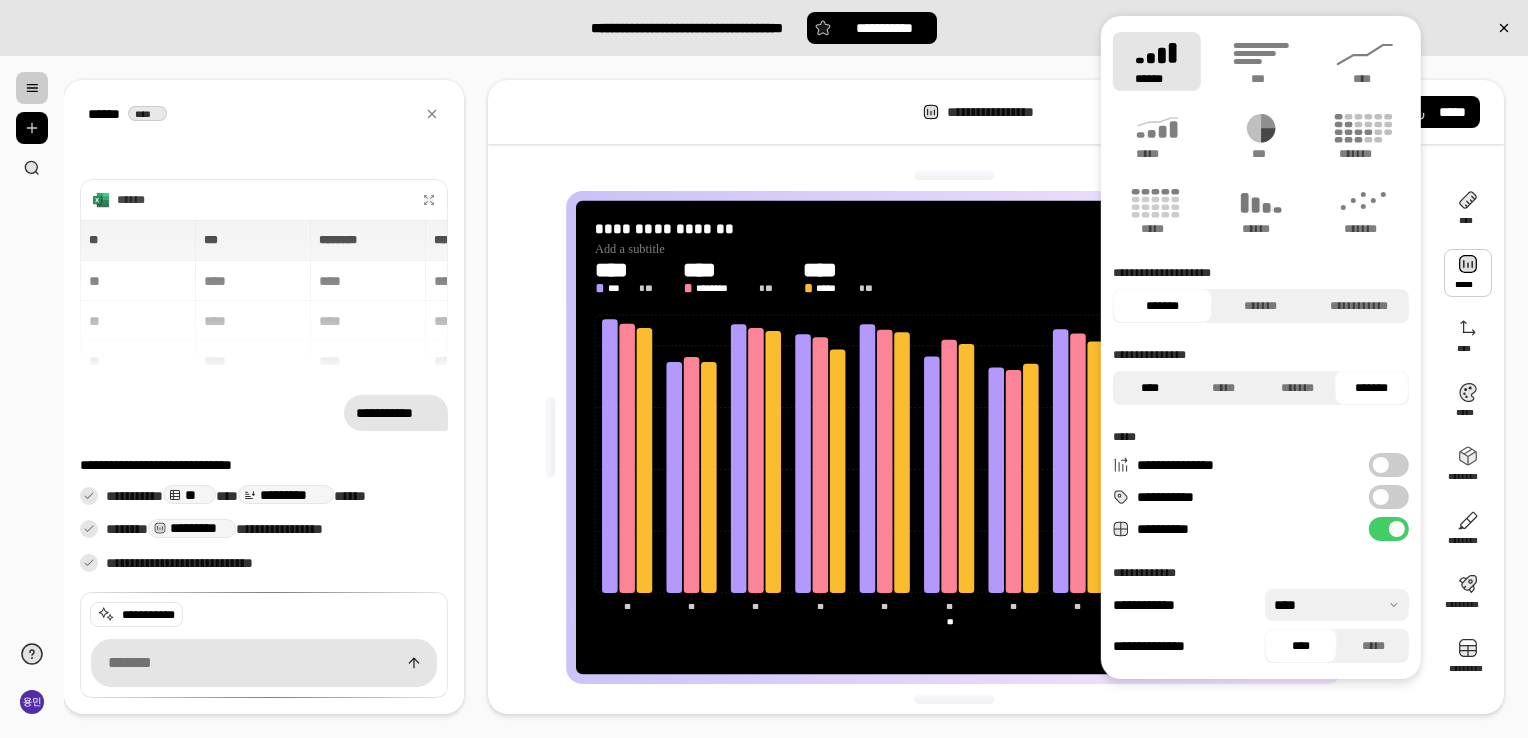 click on "****" at bounding box center (1150, 388) 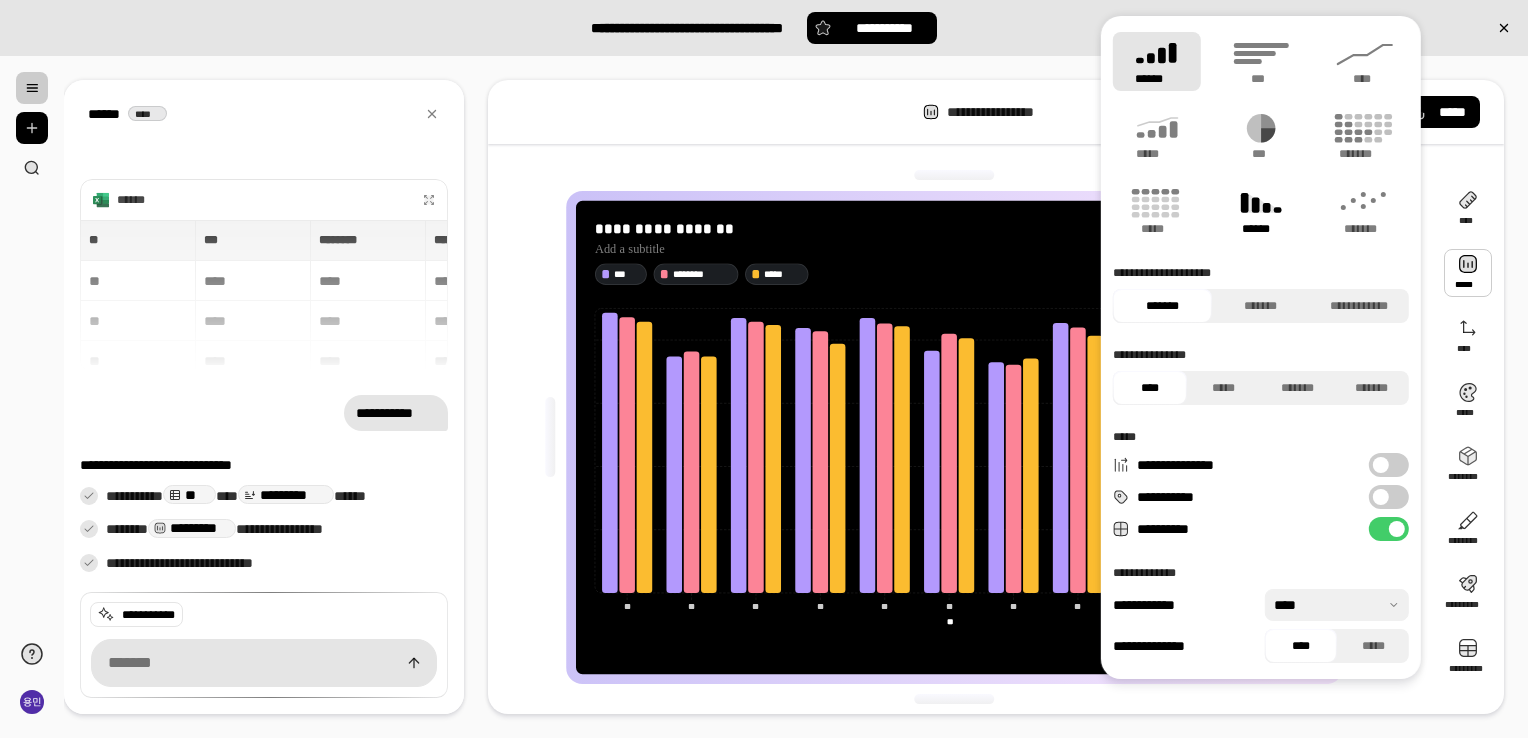 click 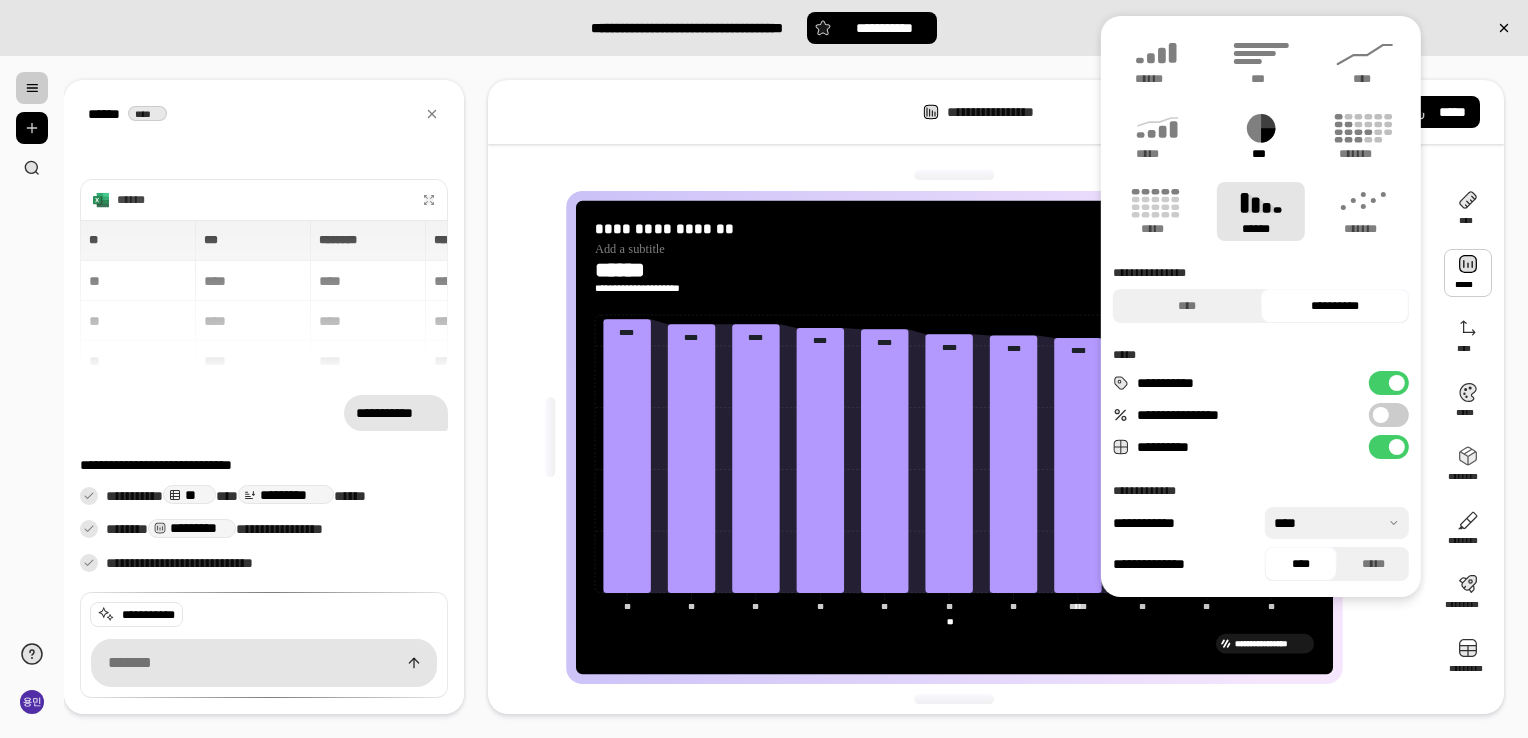 click 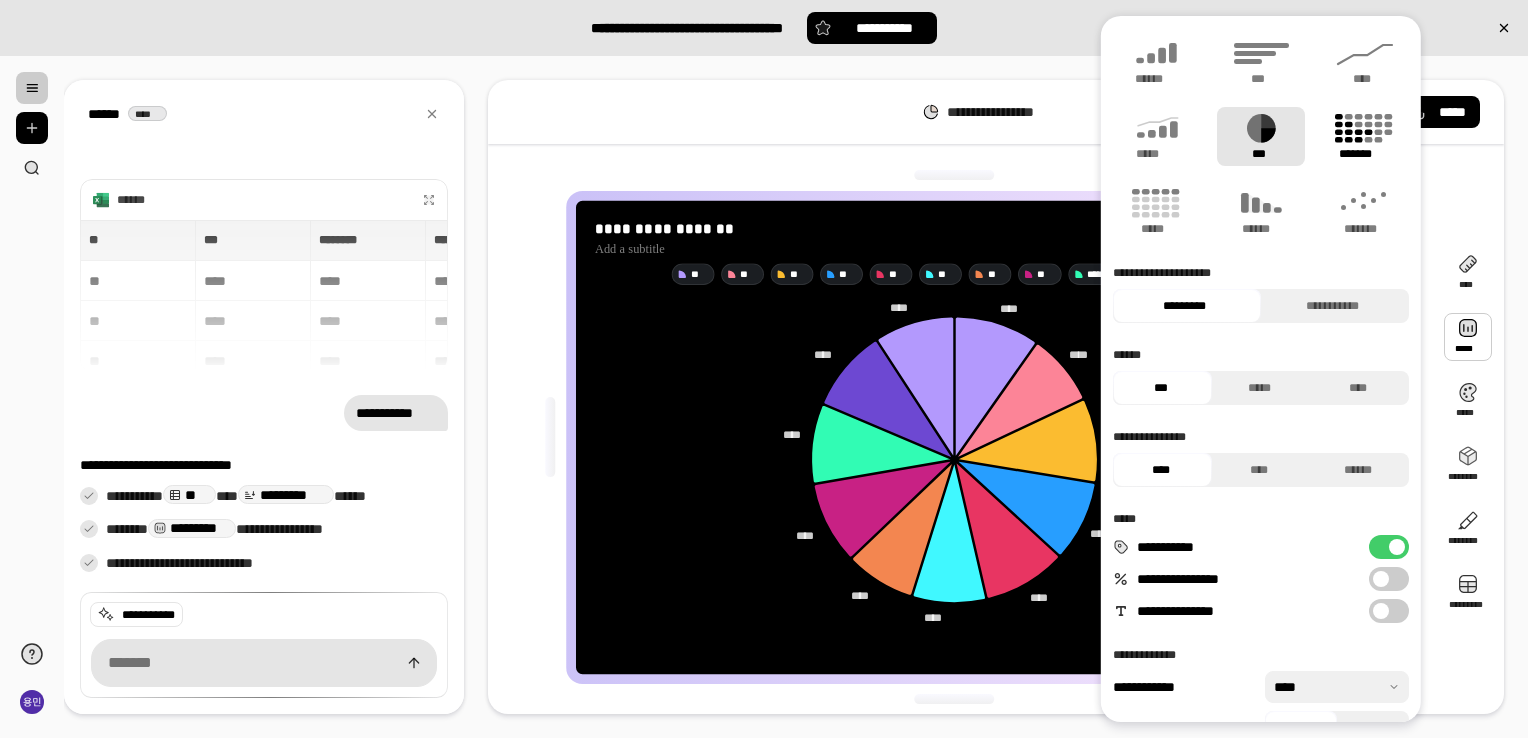 click on "*******" at bounding box center [1365, 136] 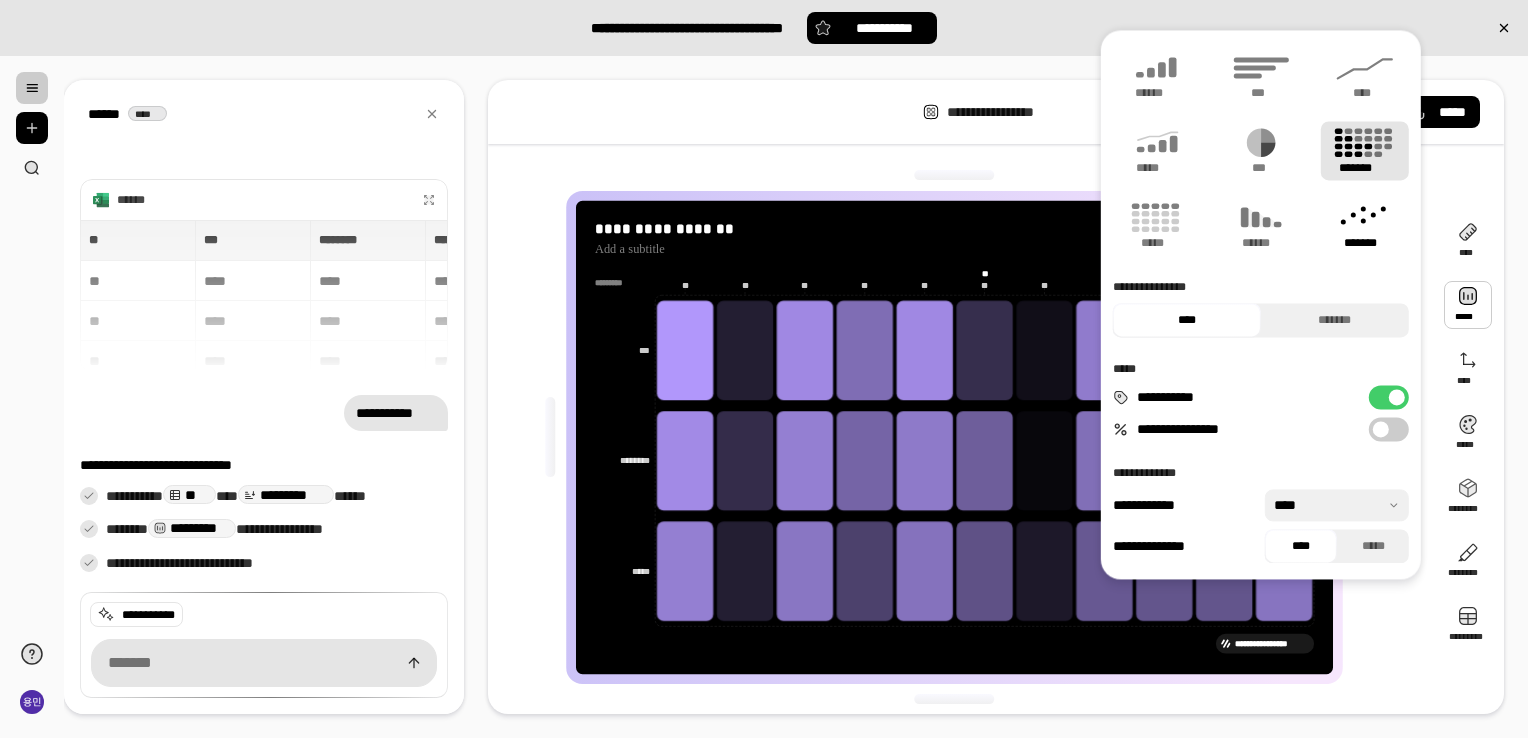 click 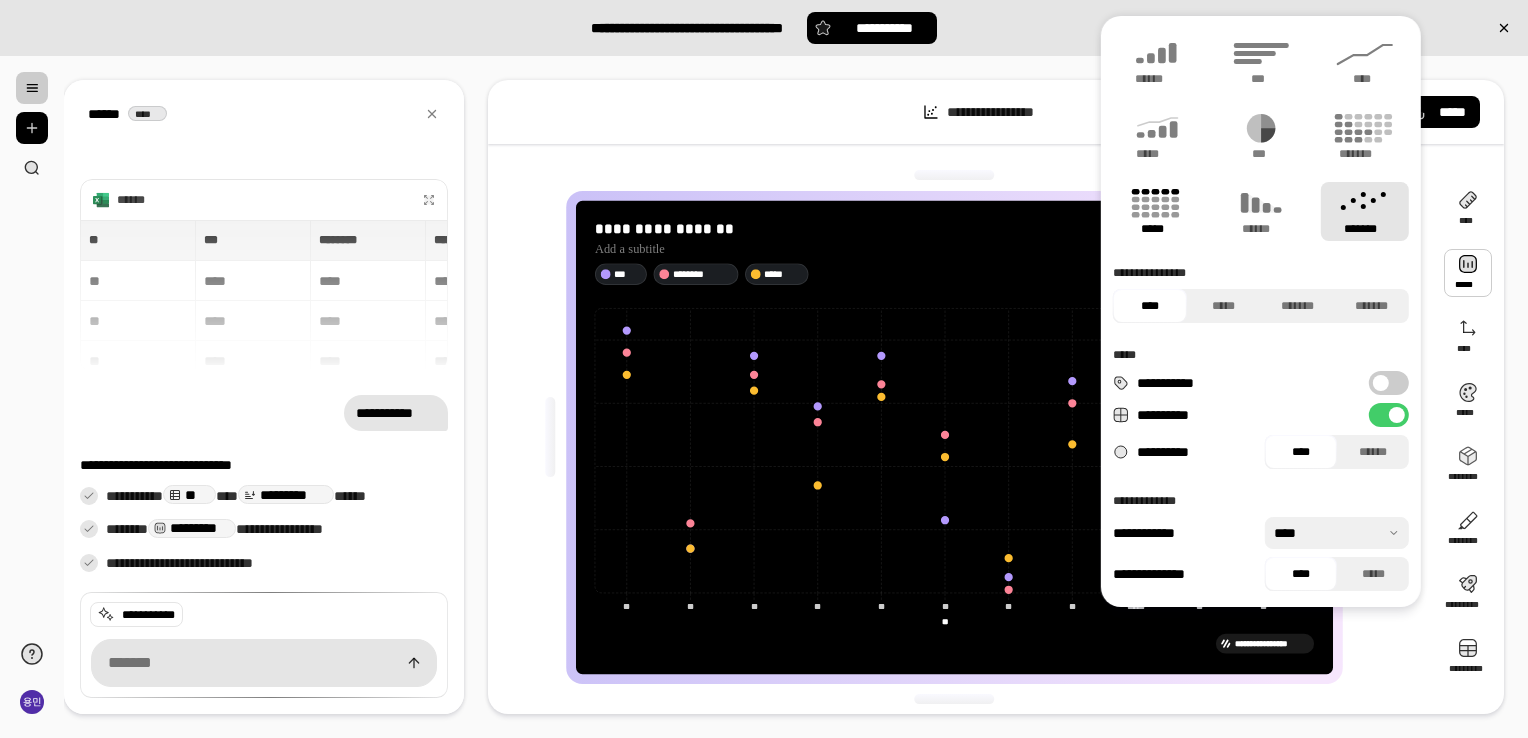 click 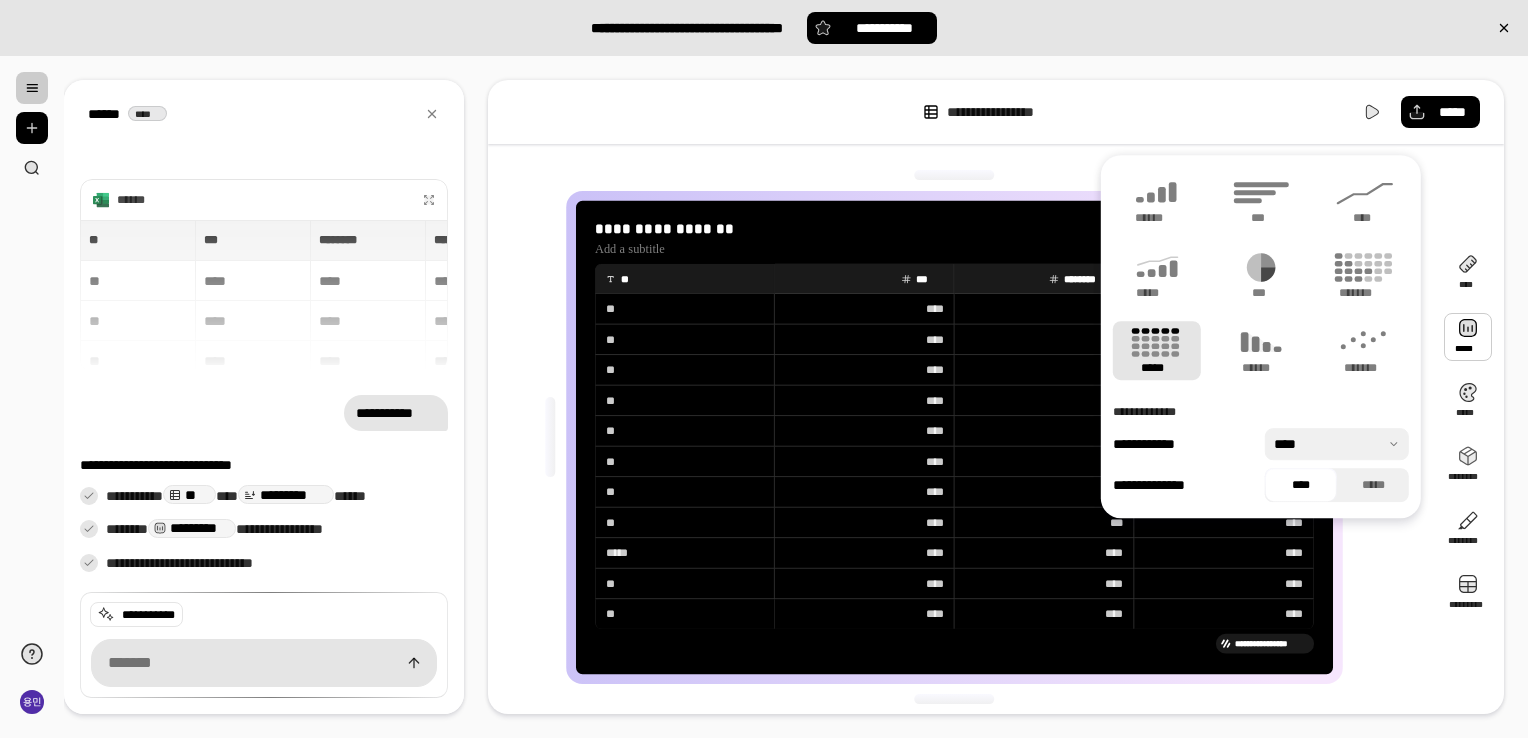 click 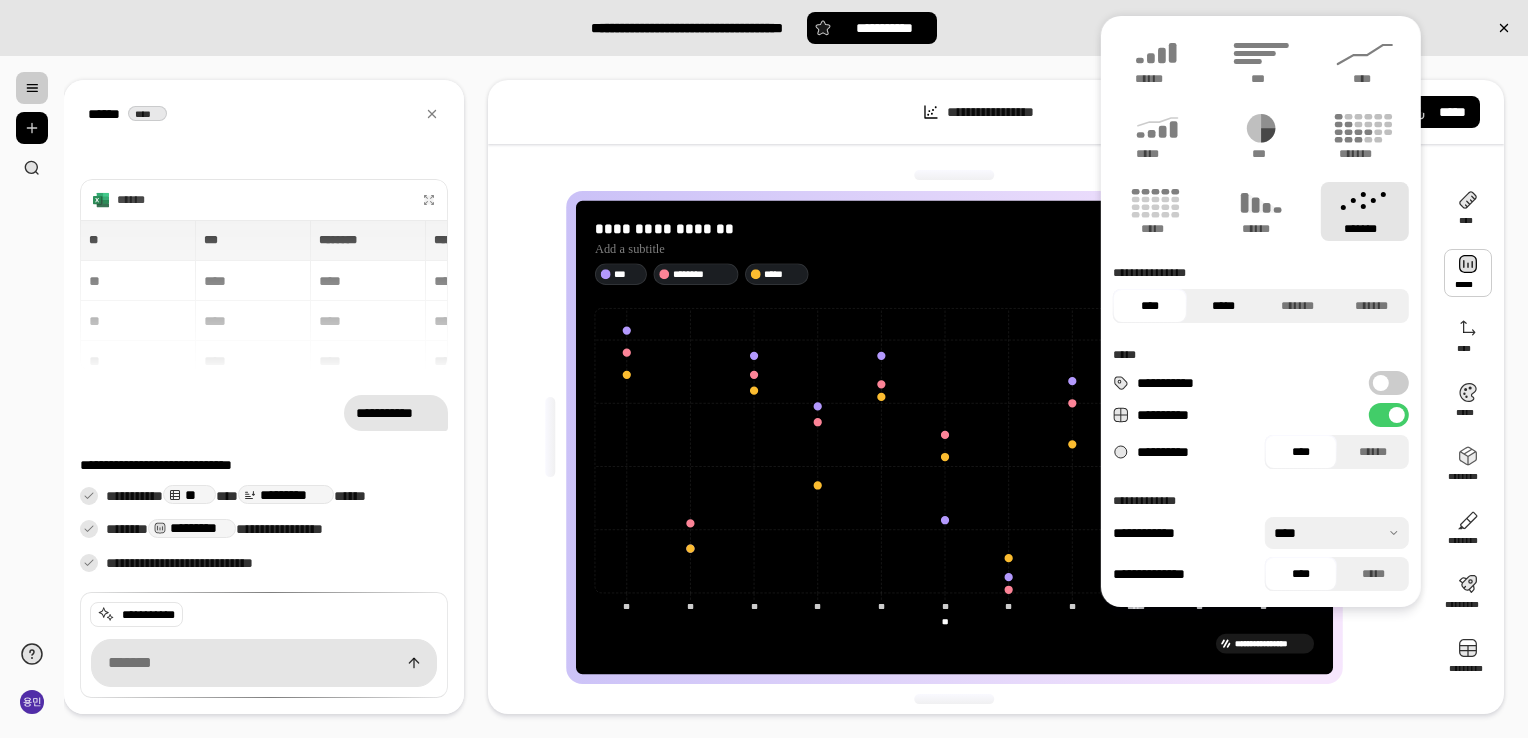 click on "*****" at bounding box center [1224, 306] 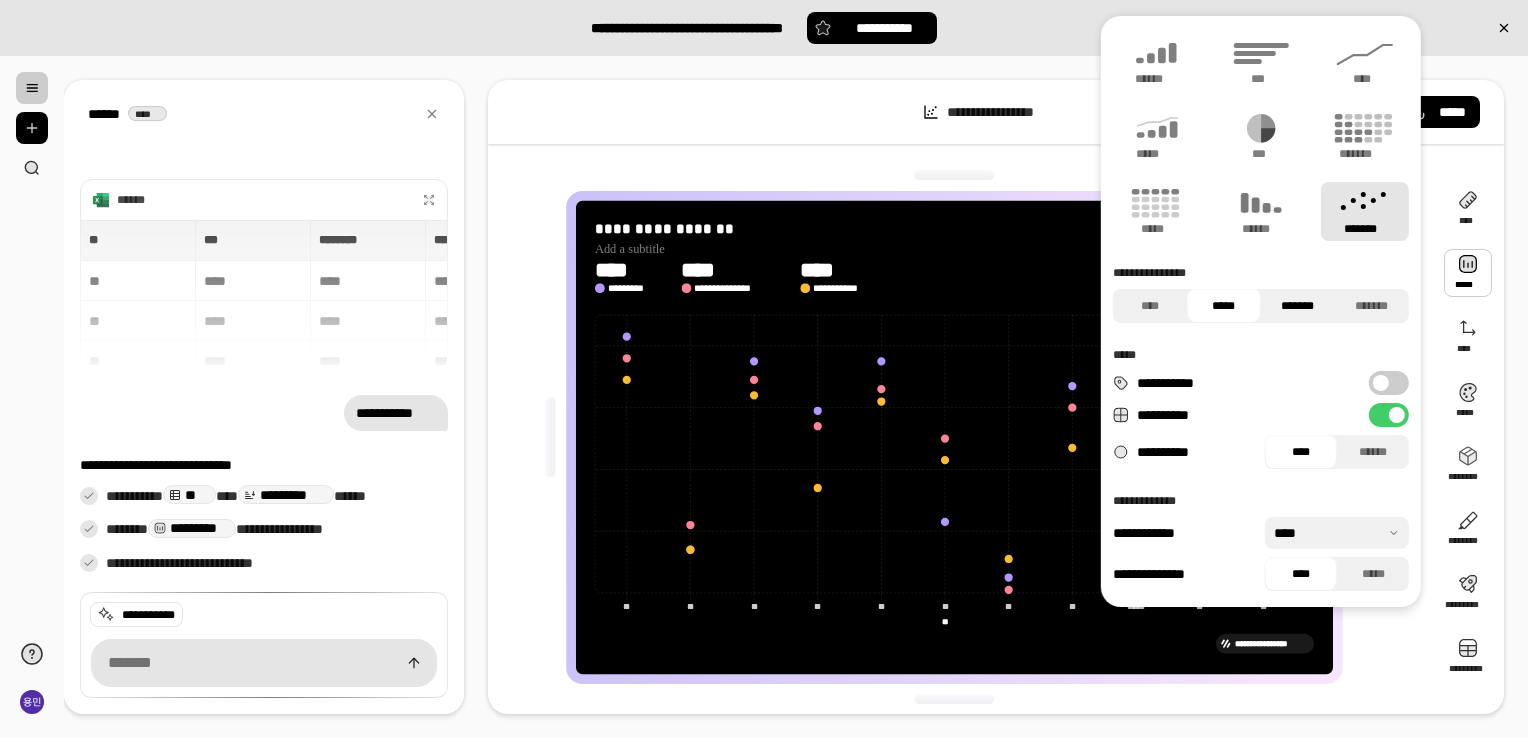 click on "*******" at bounding box center [1298, 306] 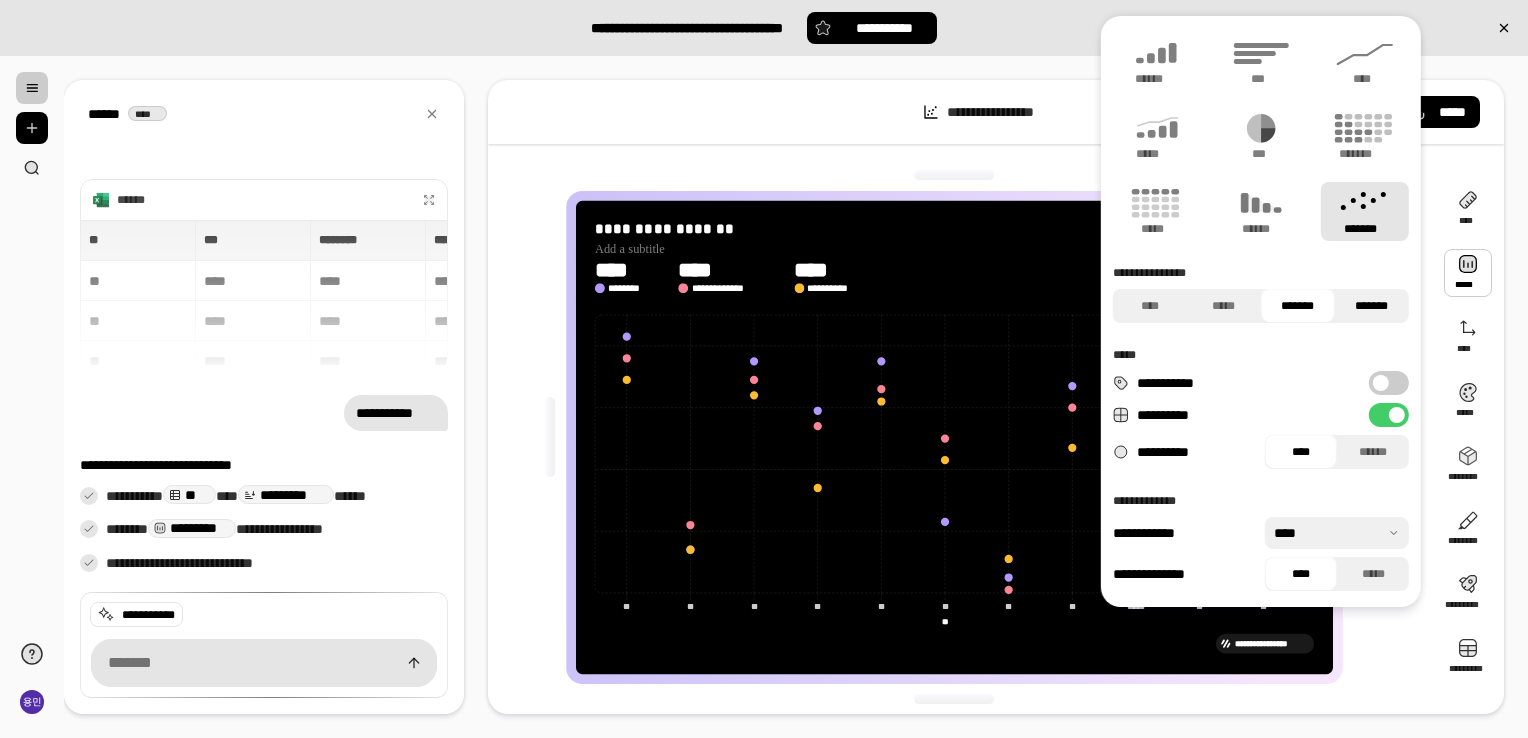 click on "*******" at bounding box center [1372, 306] 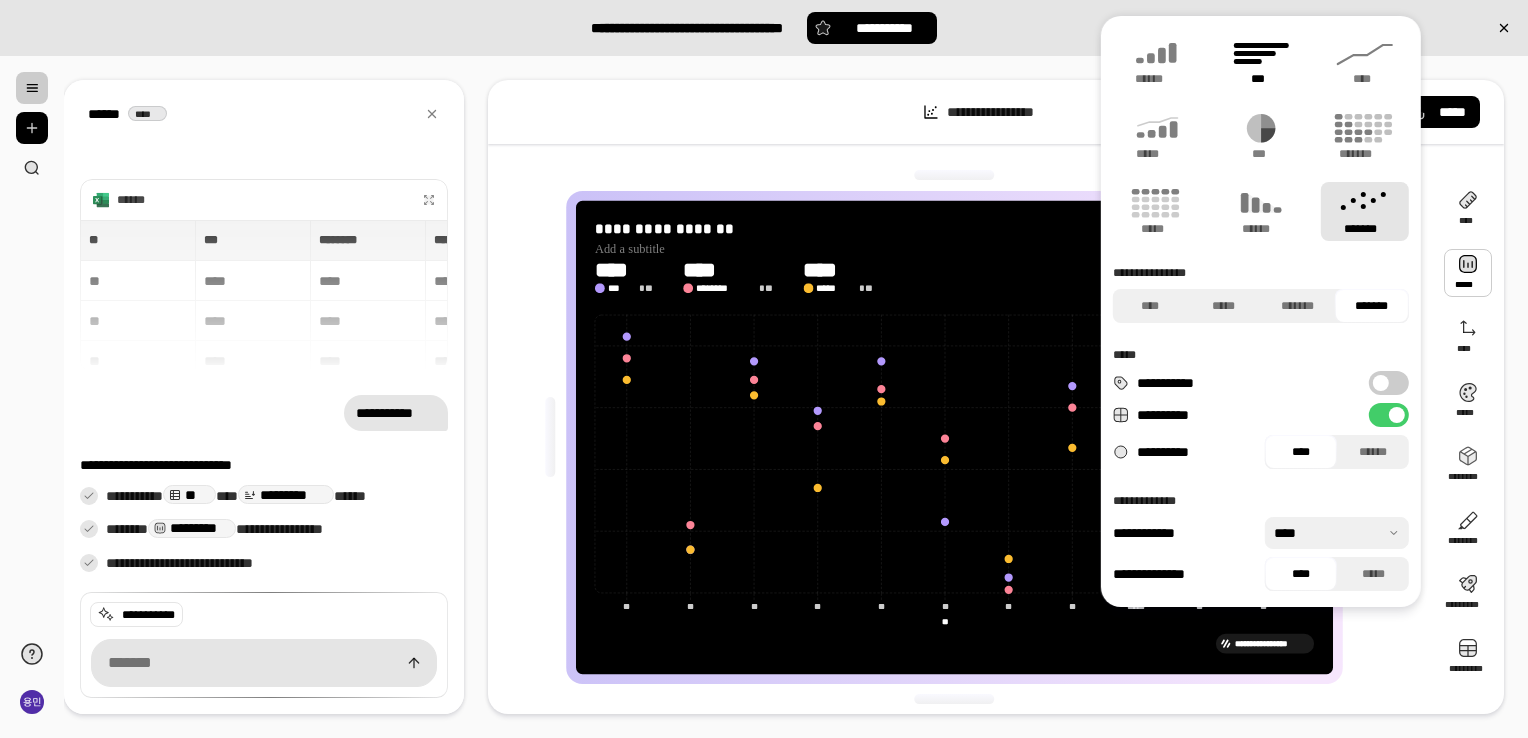 click 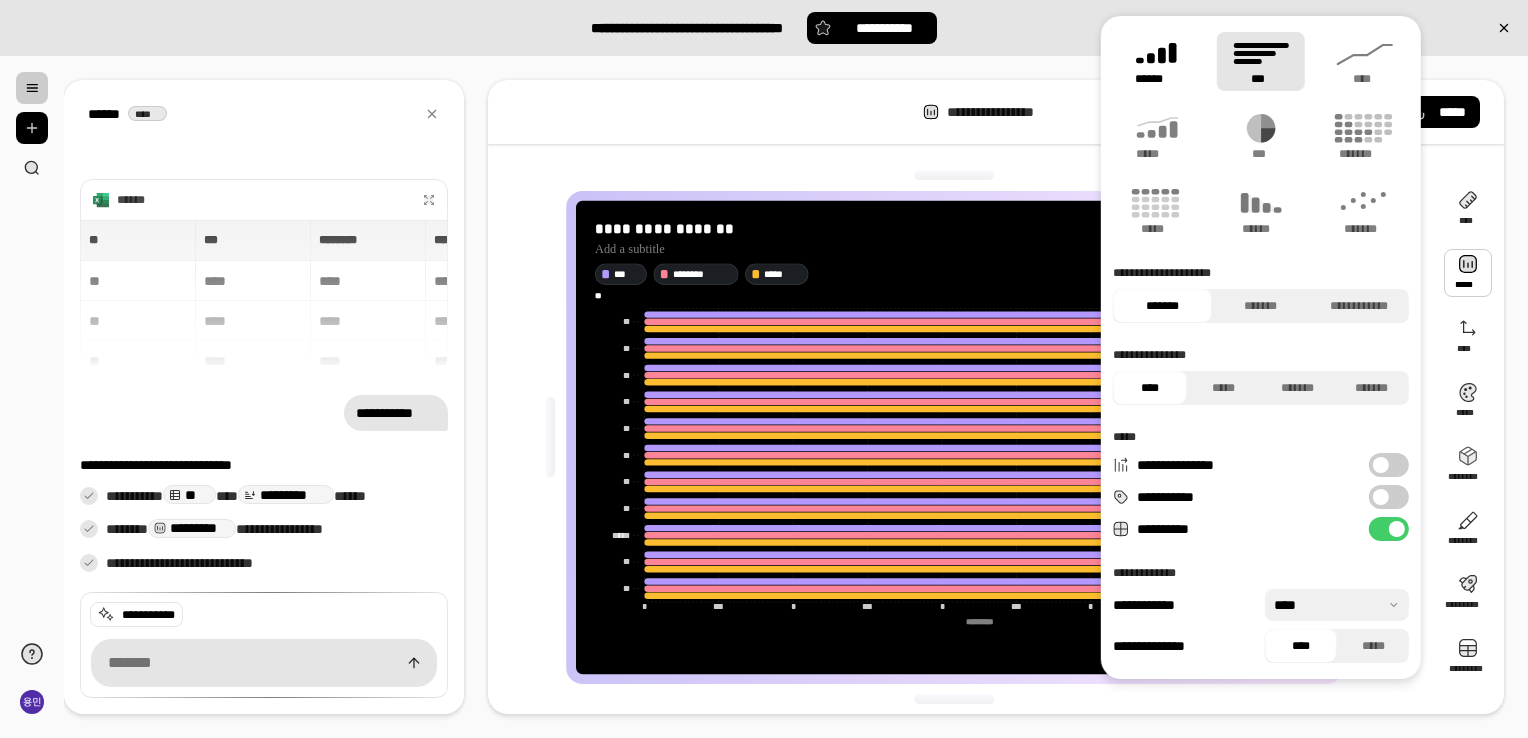 click 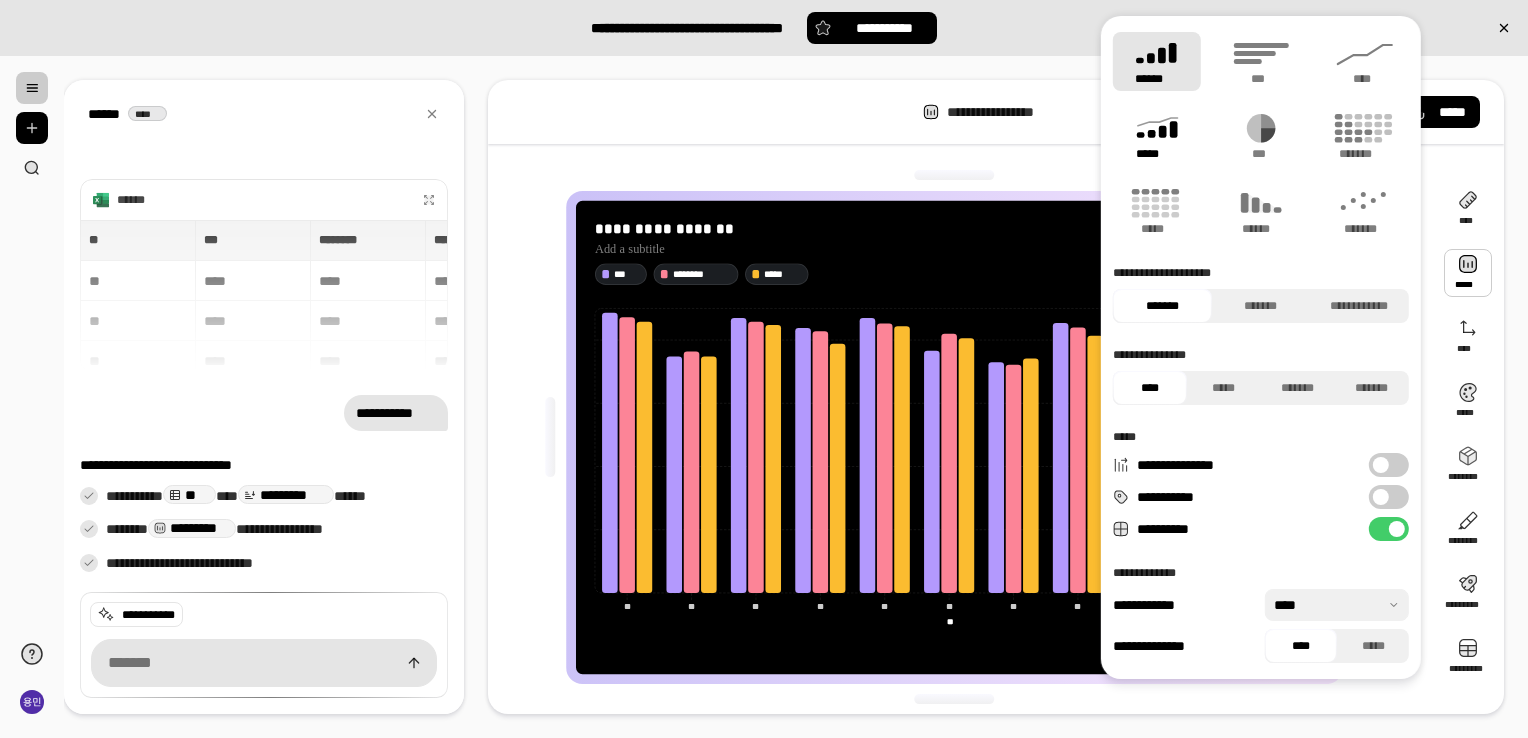 click on "*****" at bounding box center [1157, 136] 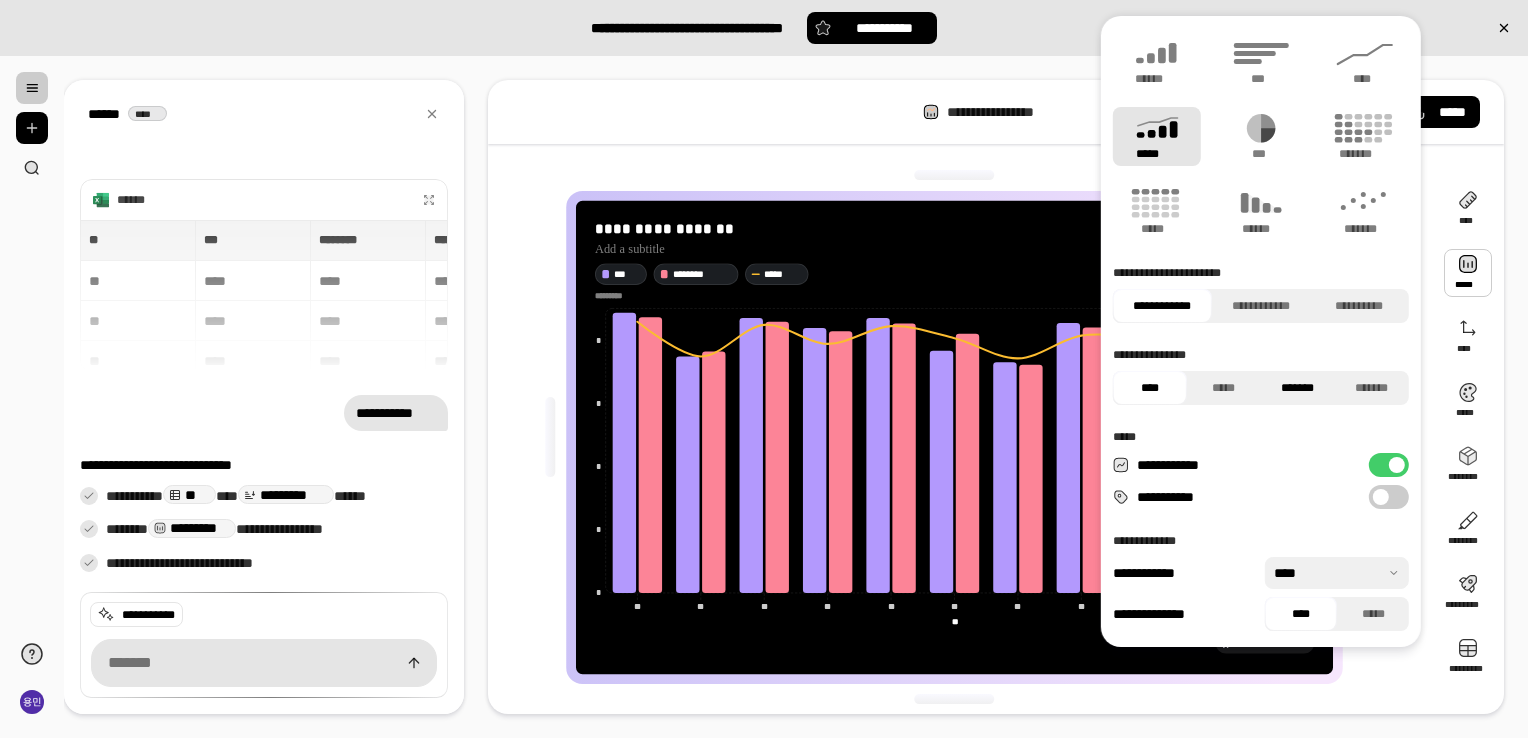 click on "*******" at bounding box center (1298, 388) 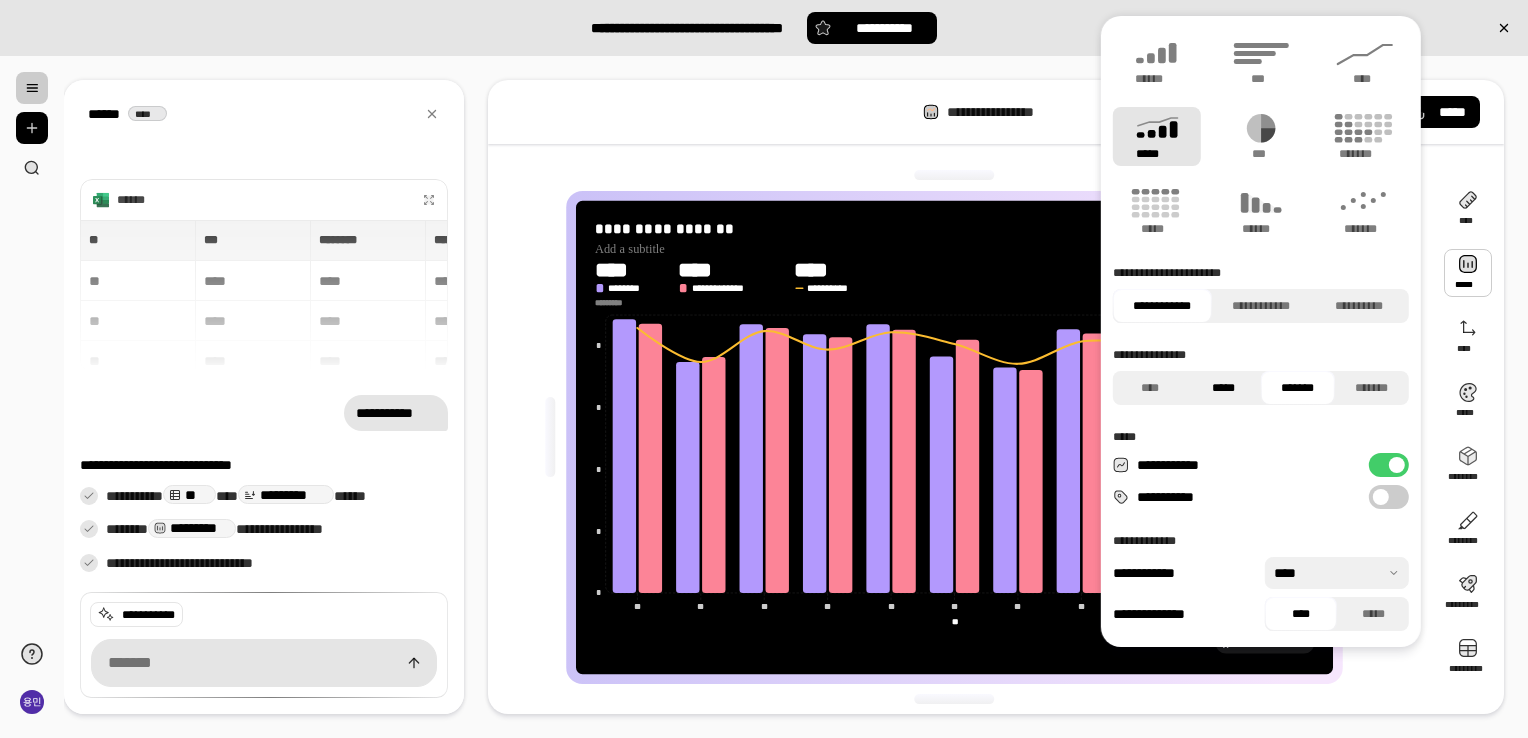 click on "*****" at bounding box center (1224, 388) 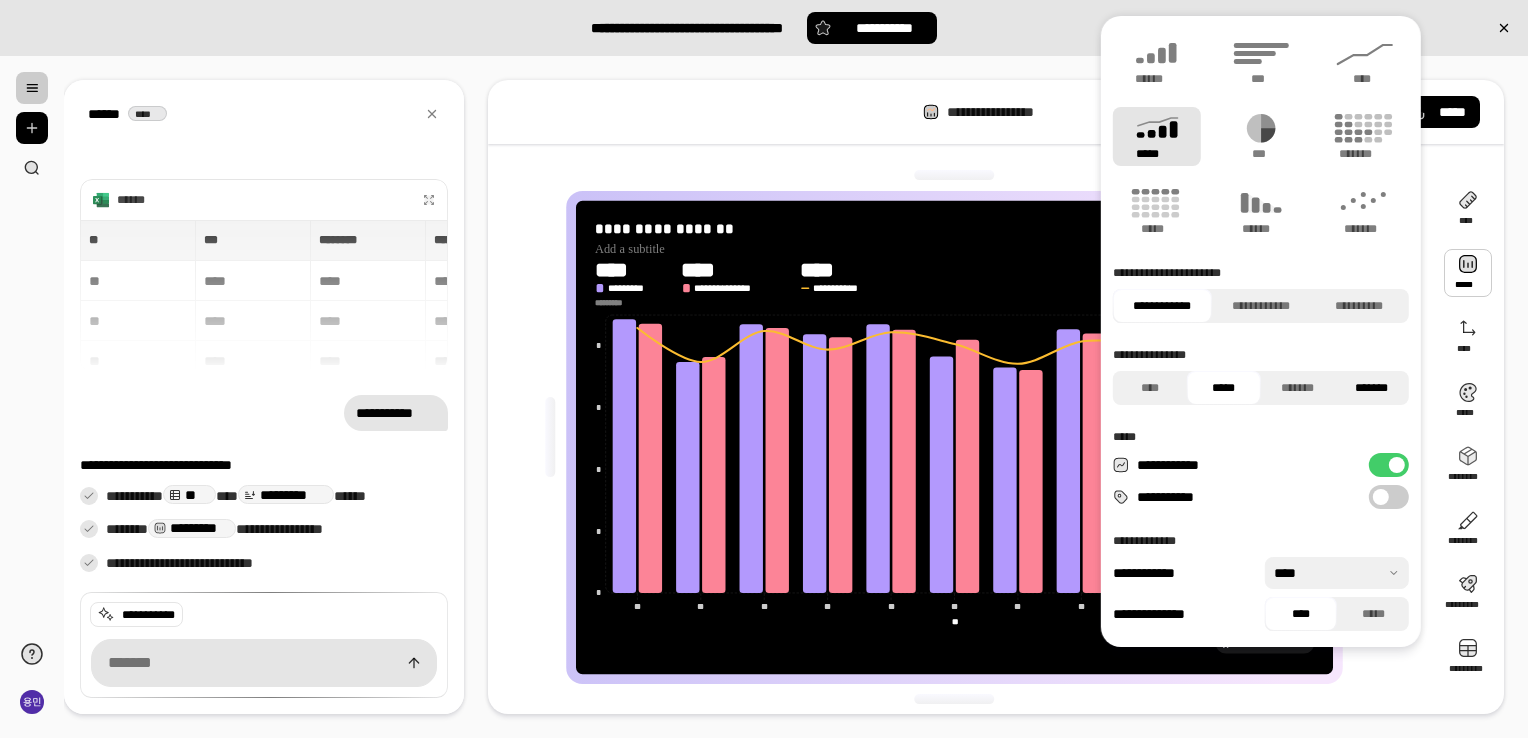 click on "*******" at bounding box center (1372, 388) 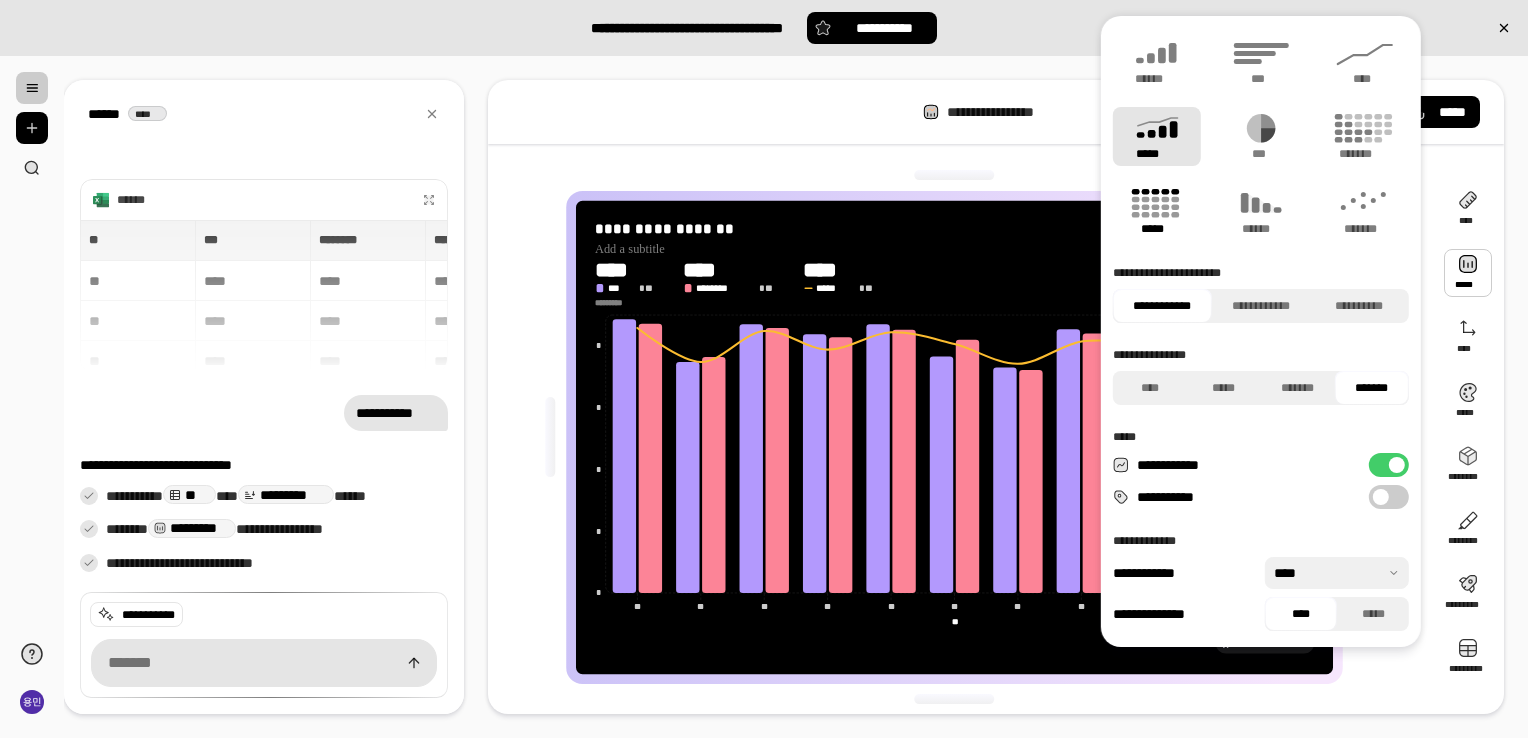 click 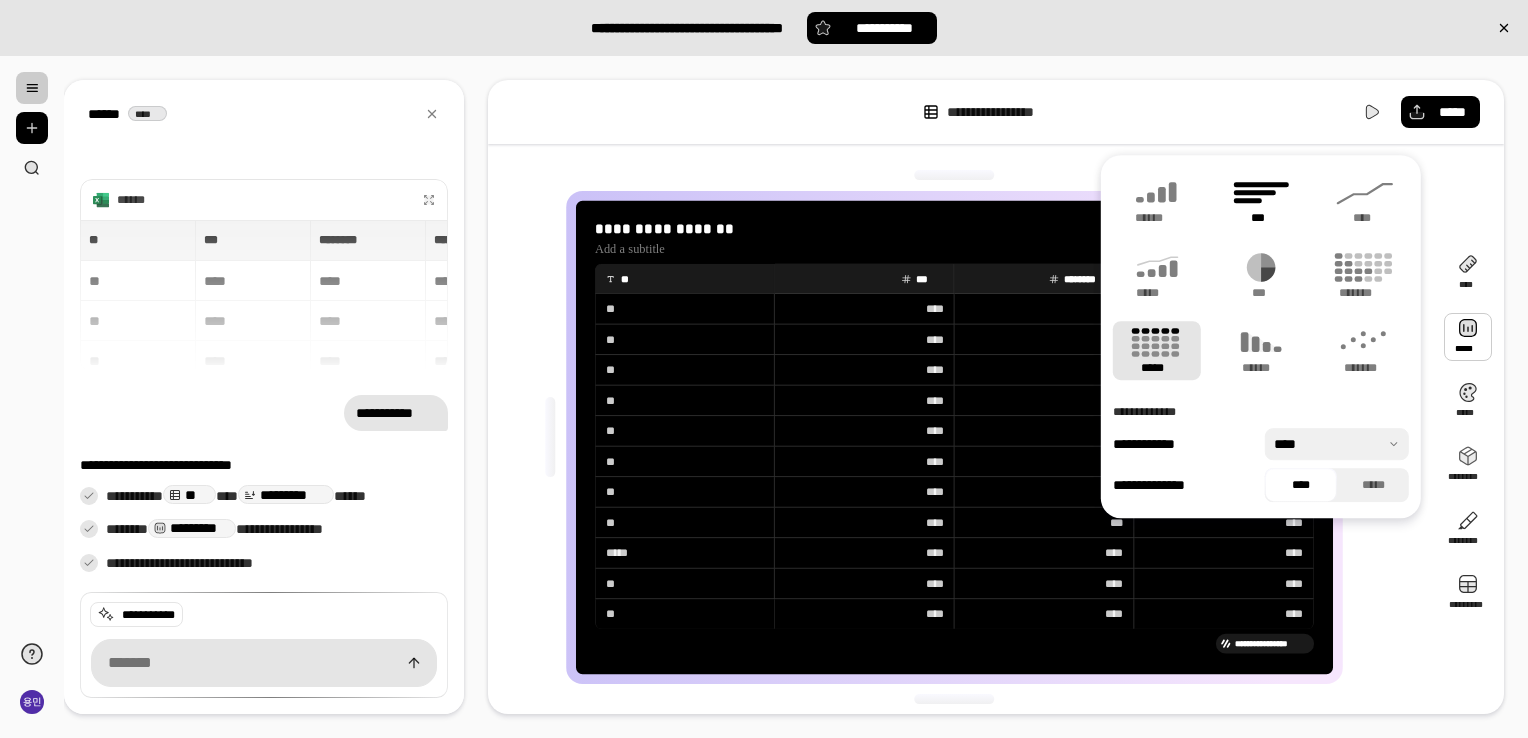 click 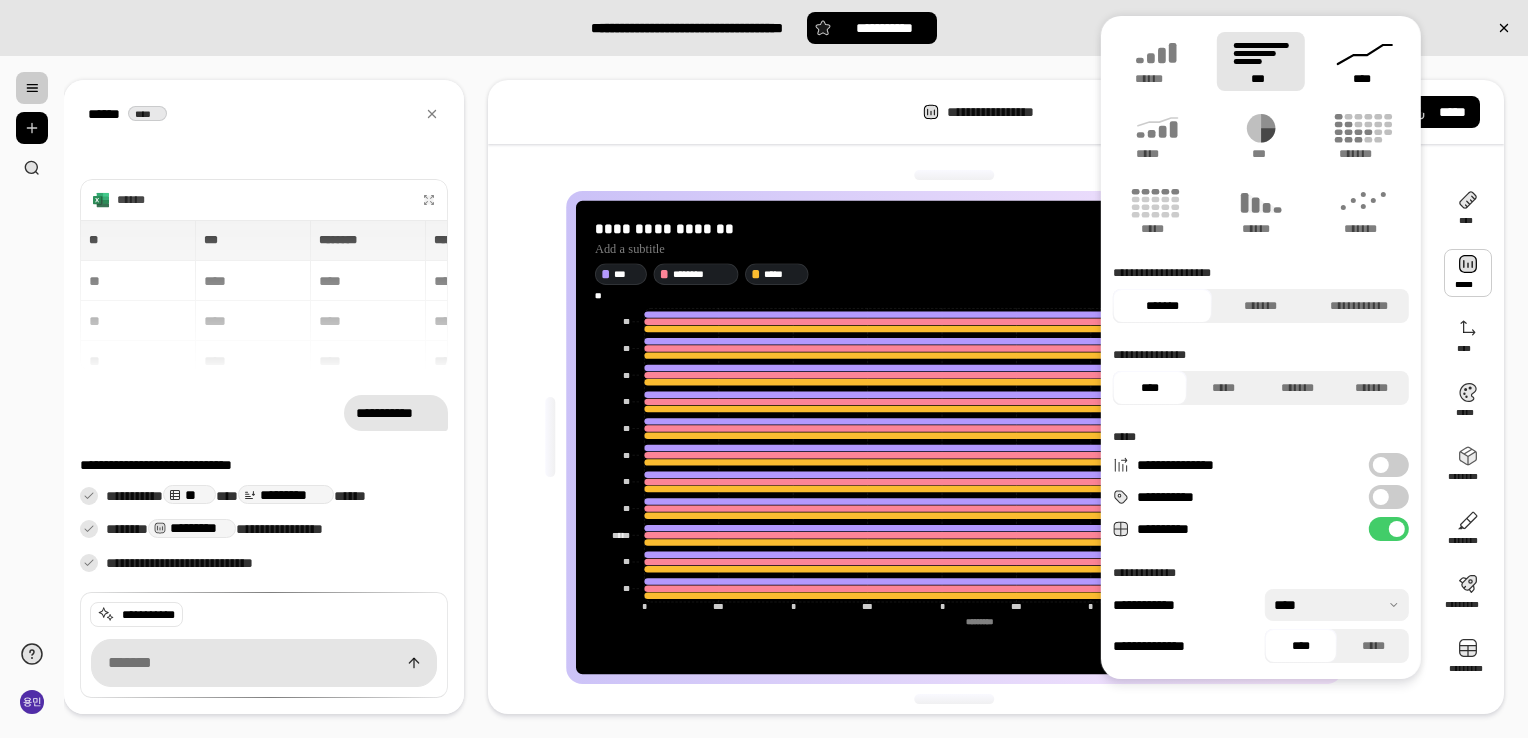 click on "****" at bounding box center (1365, 79) 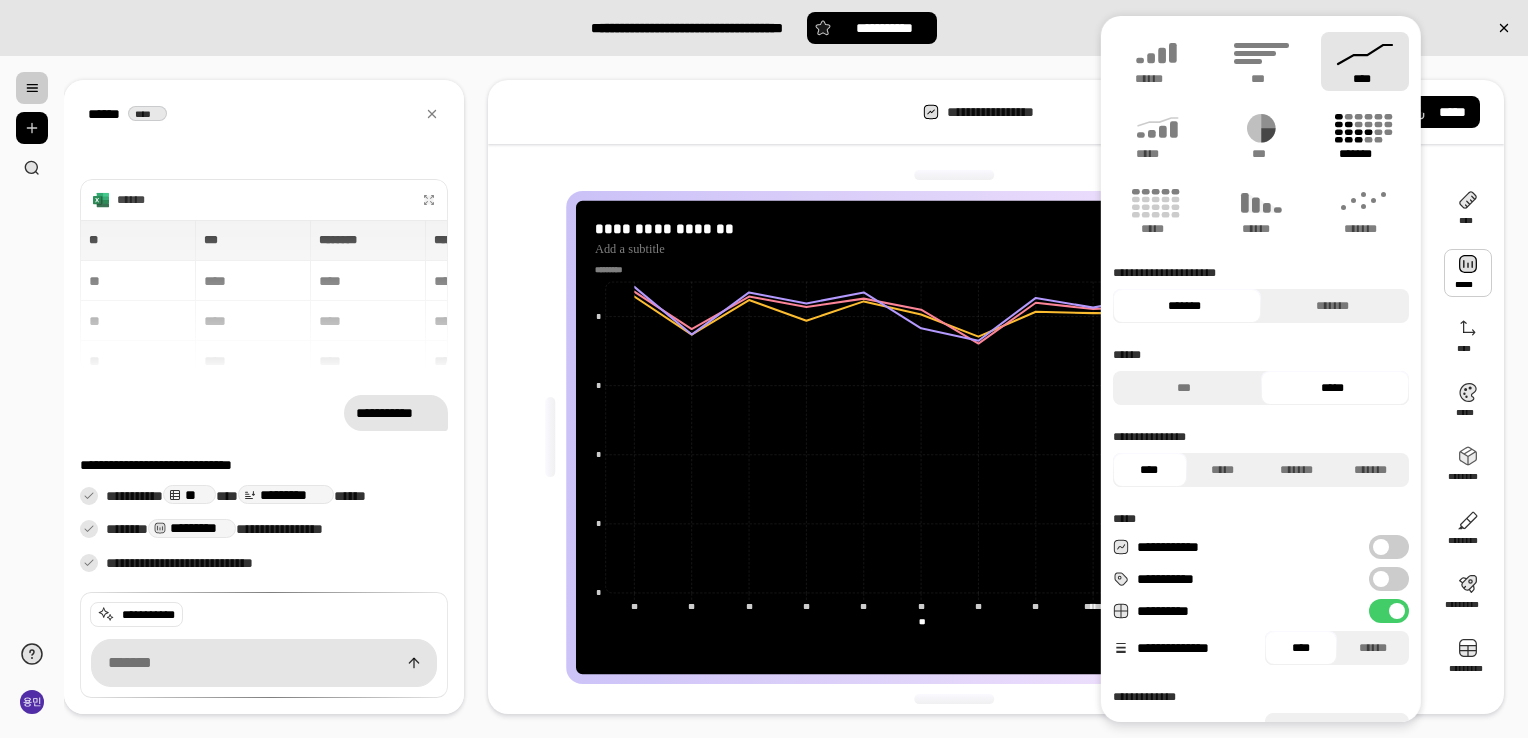 click 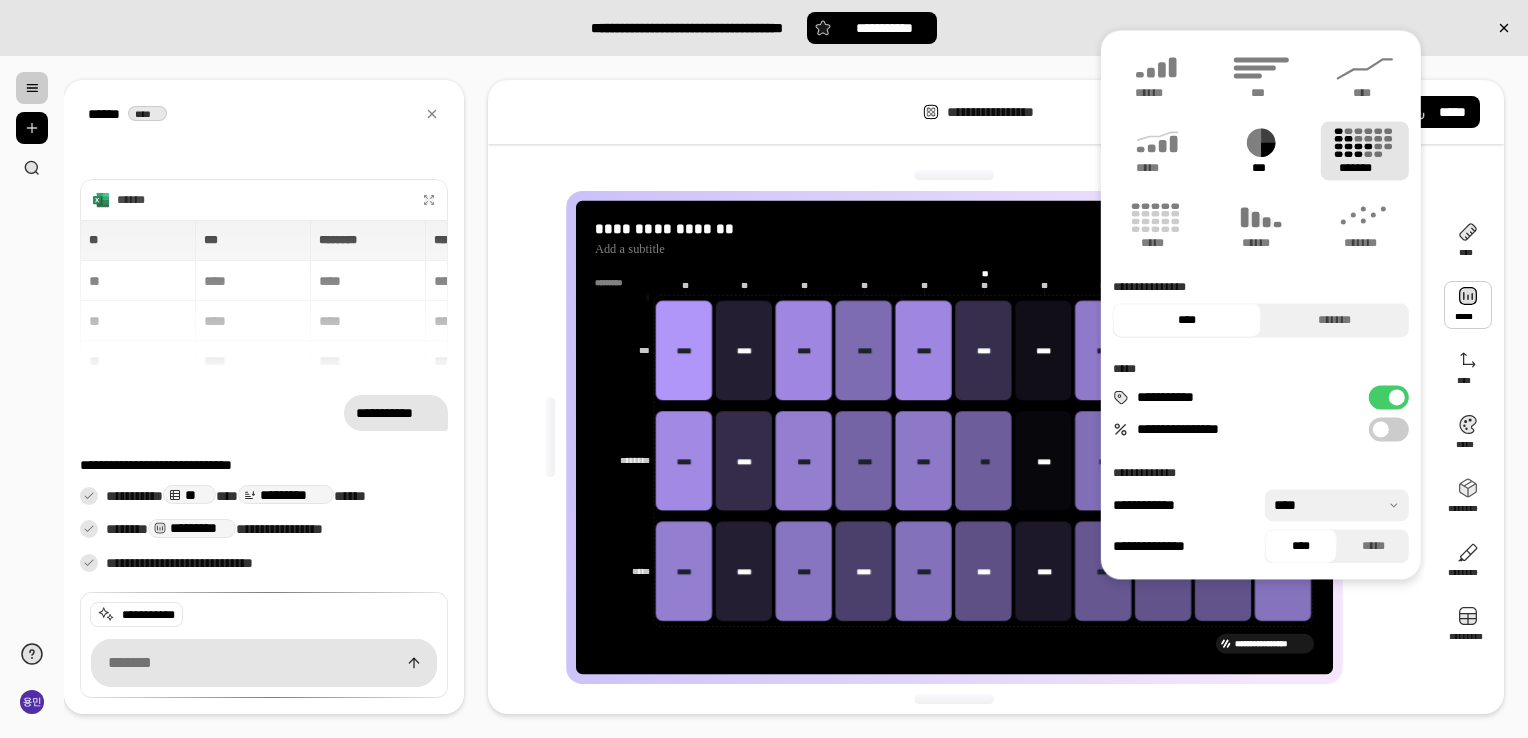 click 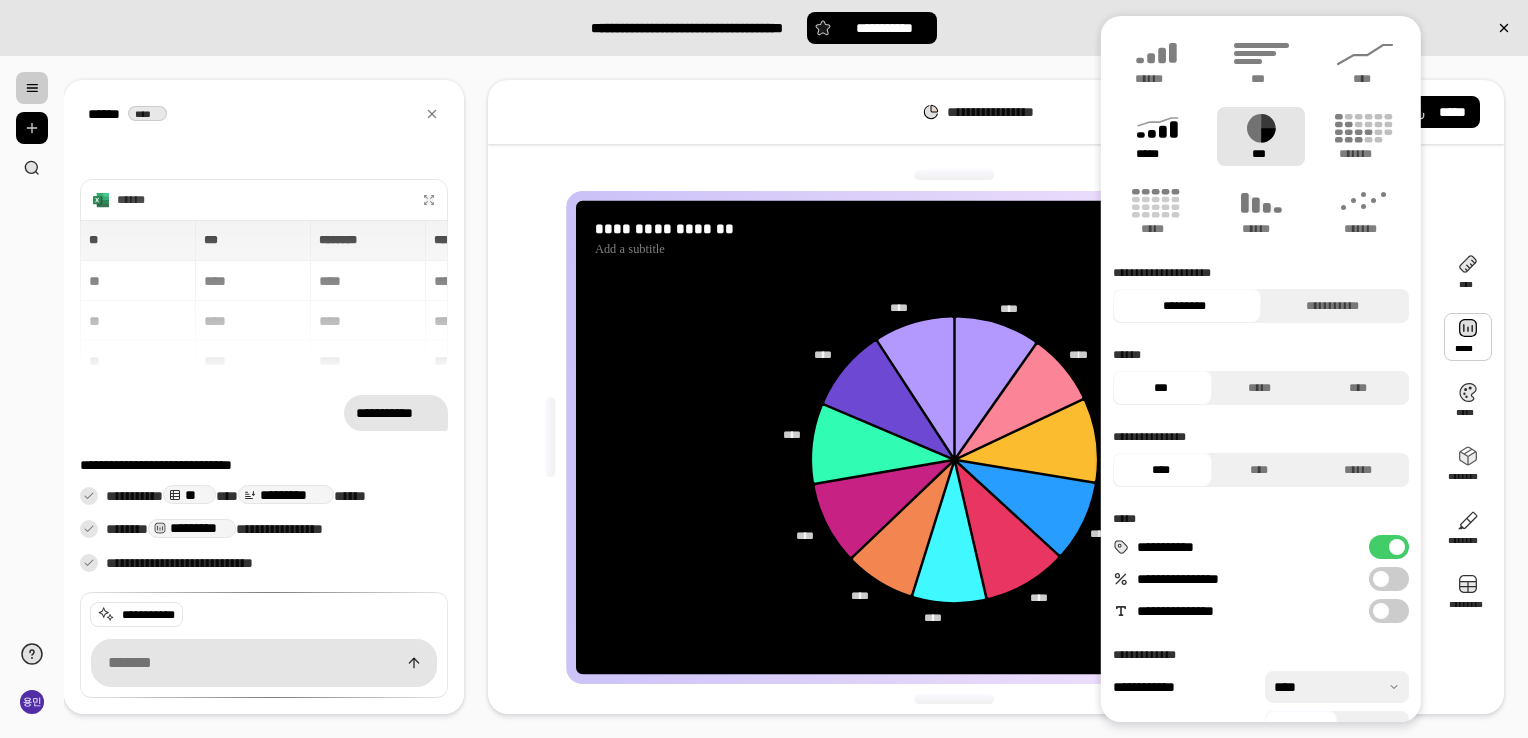 click on "*****" at bounding box center (1157, 136) 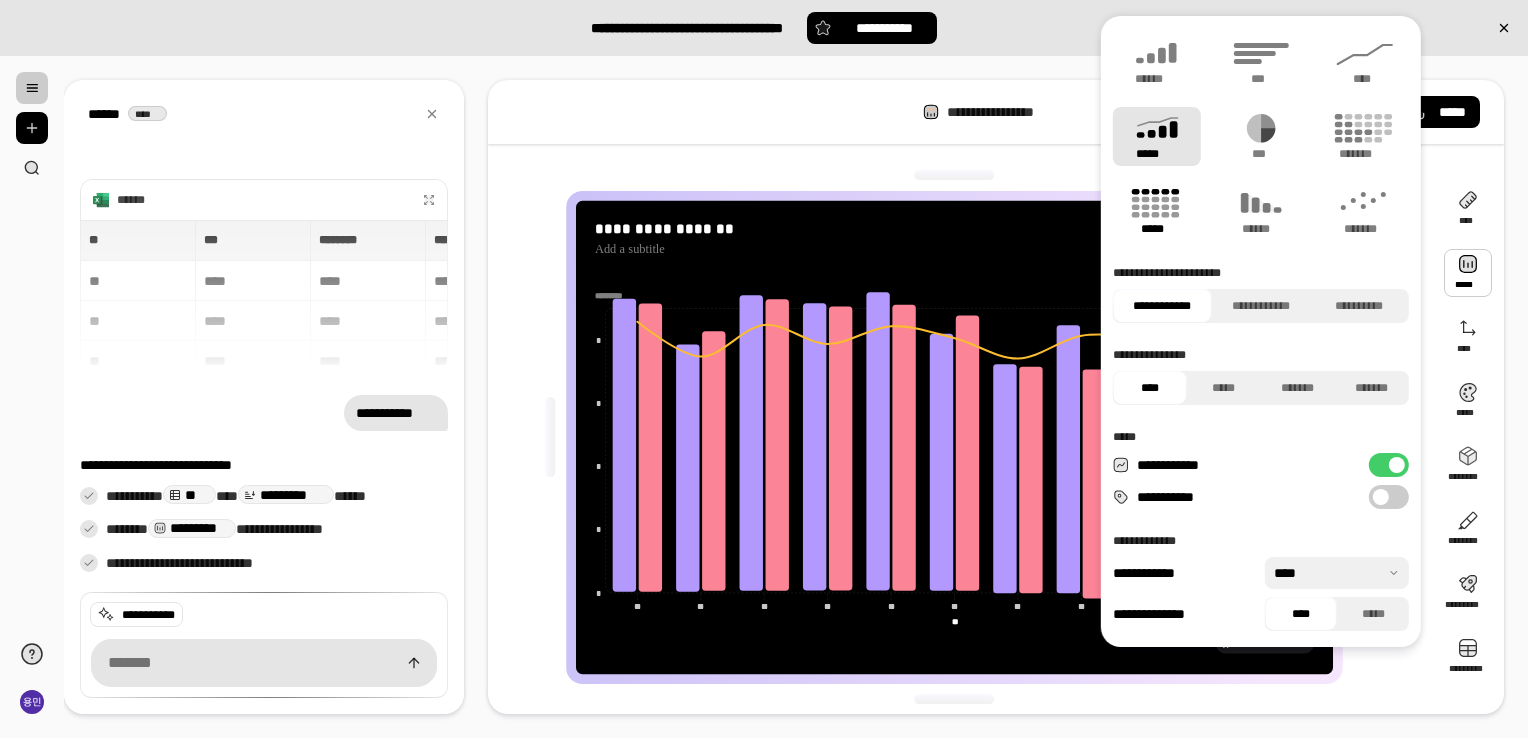 click 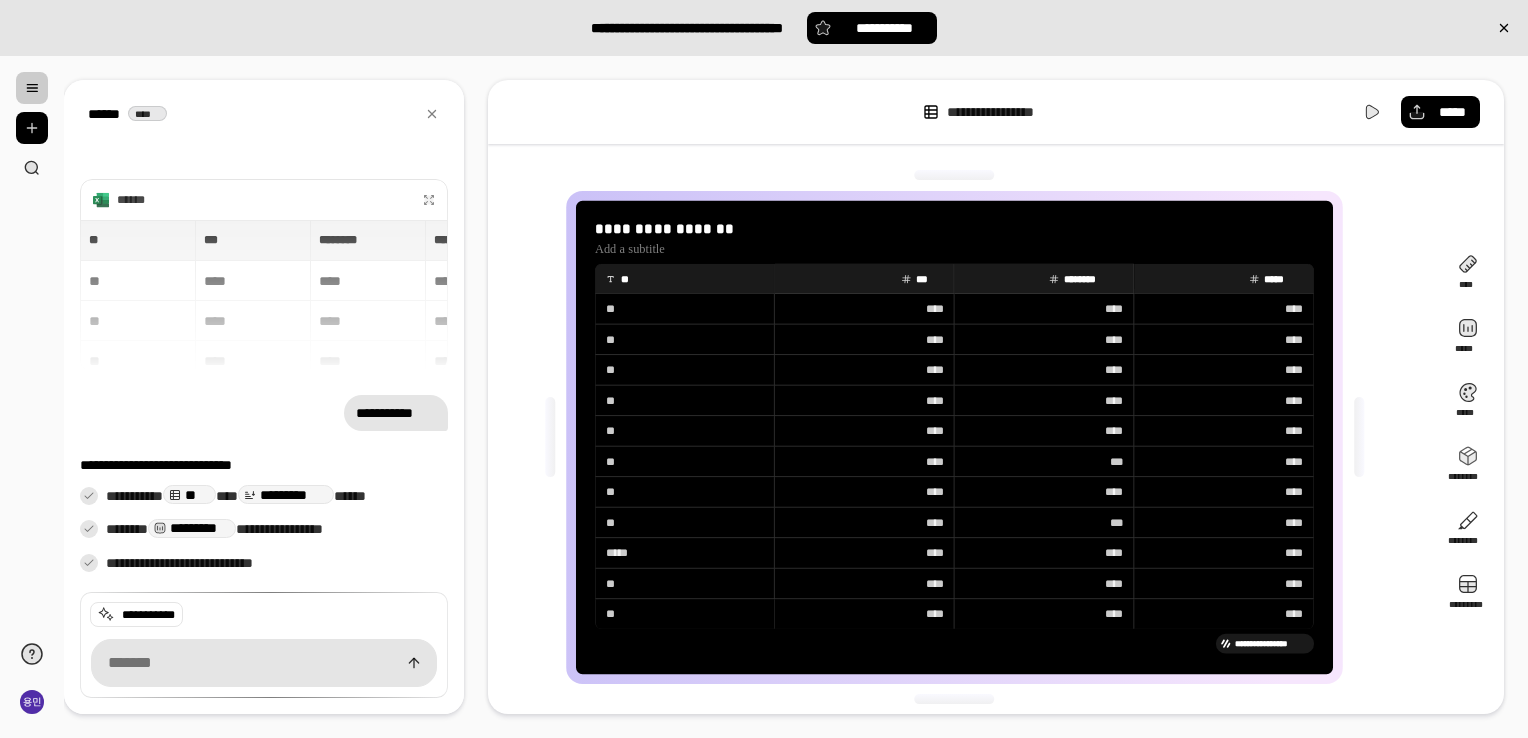 click on "**********" at bounding box center (962, 437) 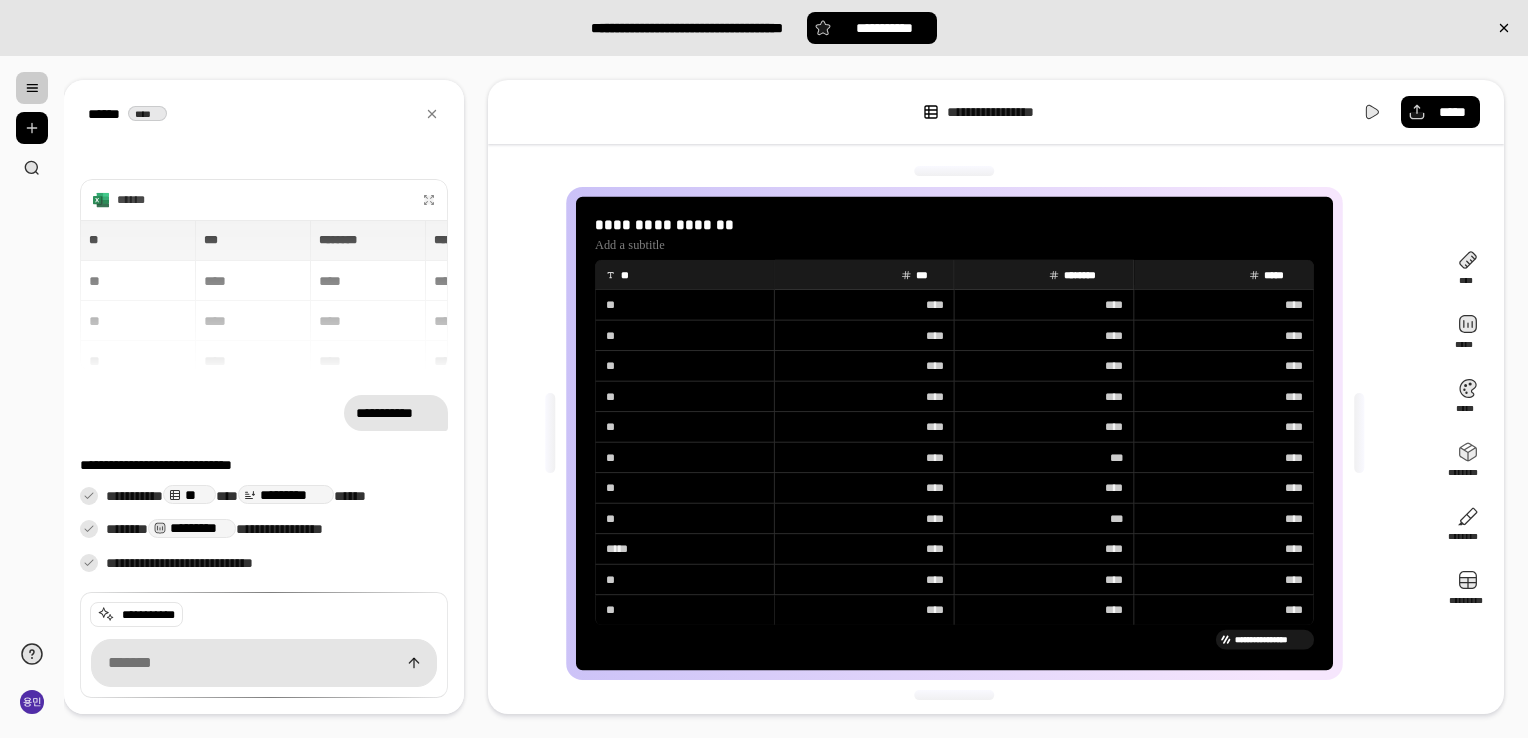scroll, scrollTop: 4, scrollLeft: 0, axis: vertical 